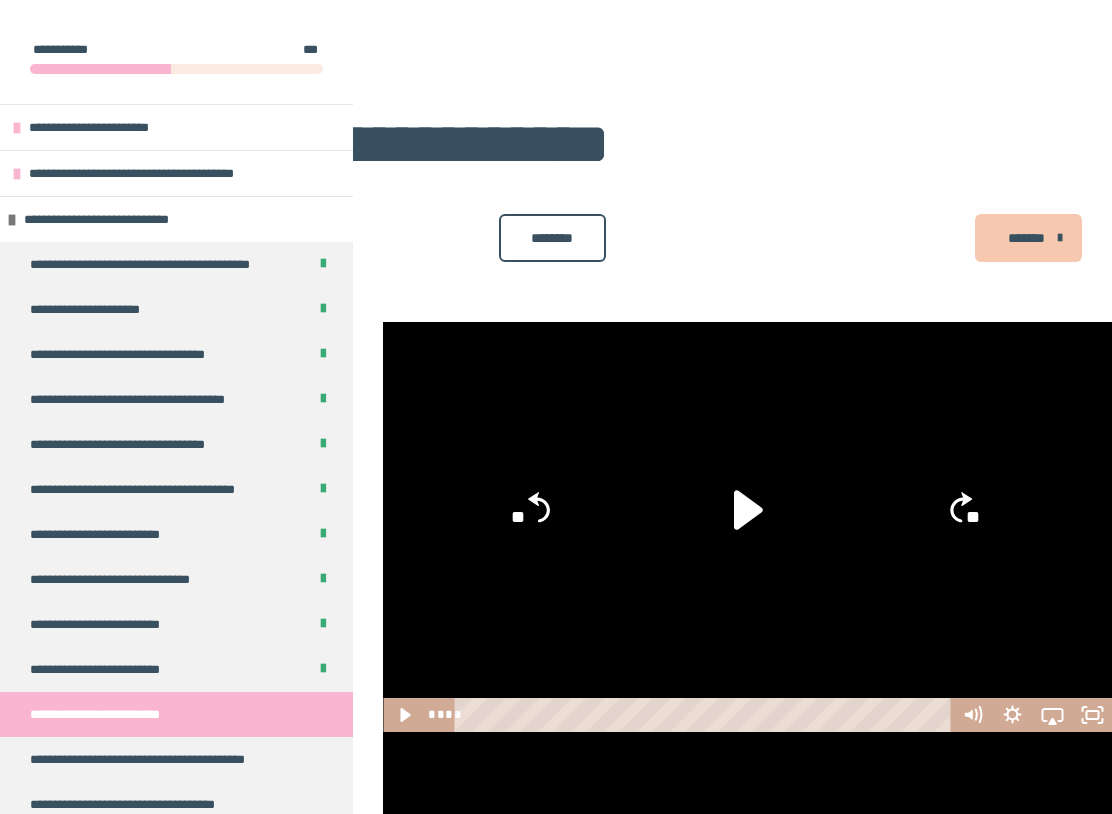 scroll, scrollTop: 1334, scrollLeft: 0, axis: vertical 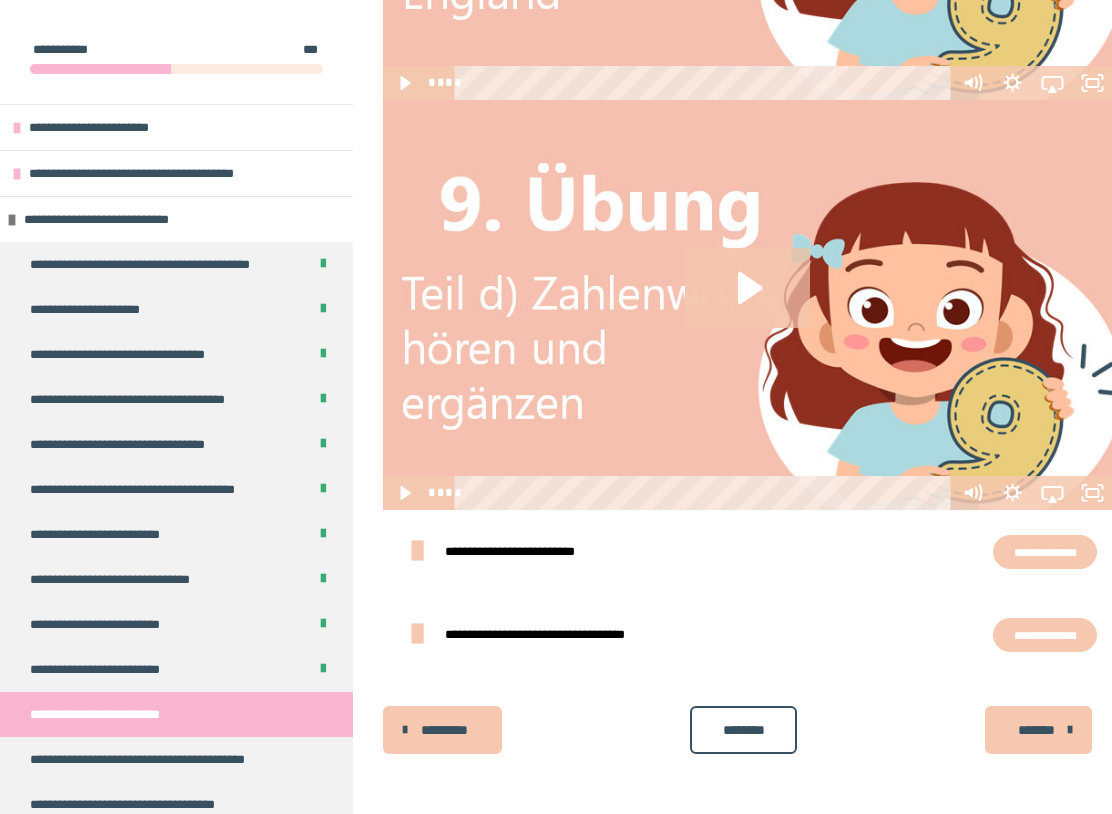 click on "**********" at bounding box center (526, 551) 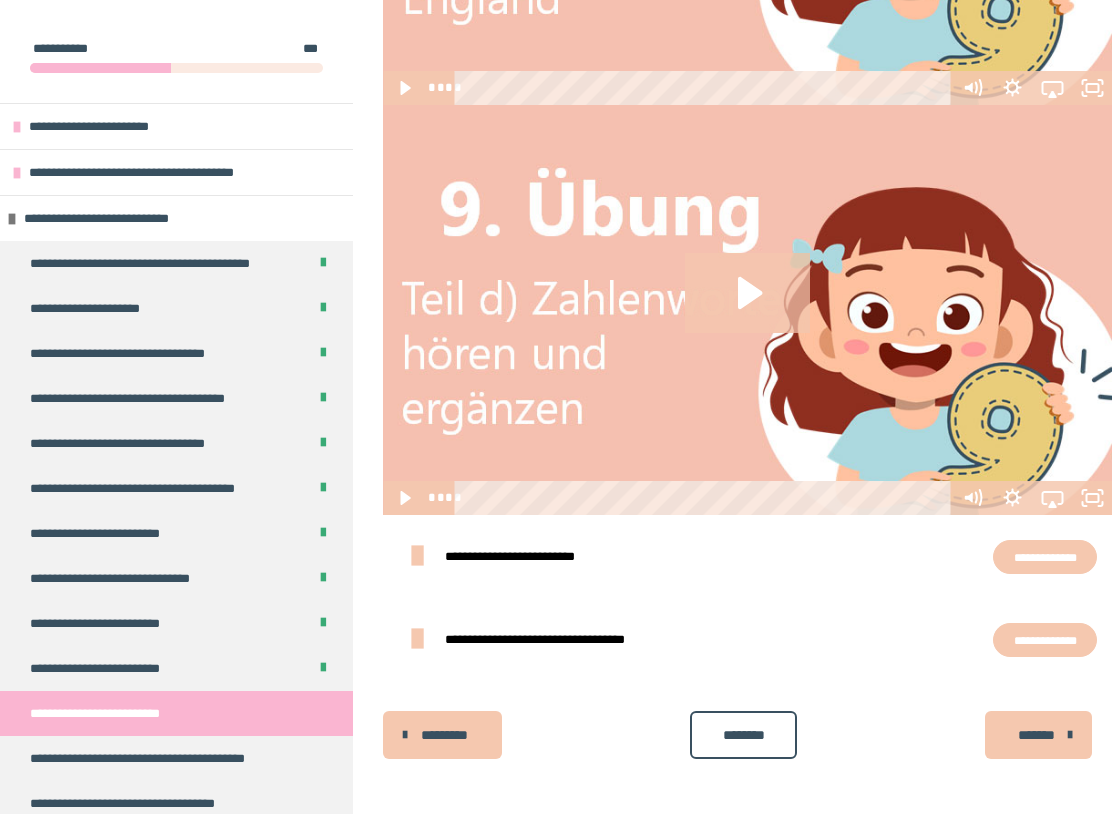 scroll, scrollTop: 1452, scrollLeft: 0, axis: vertical 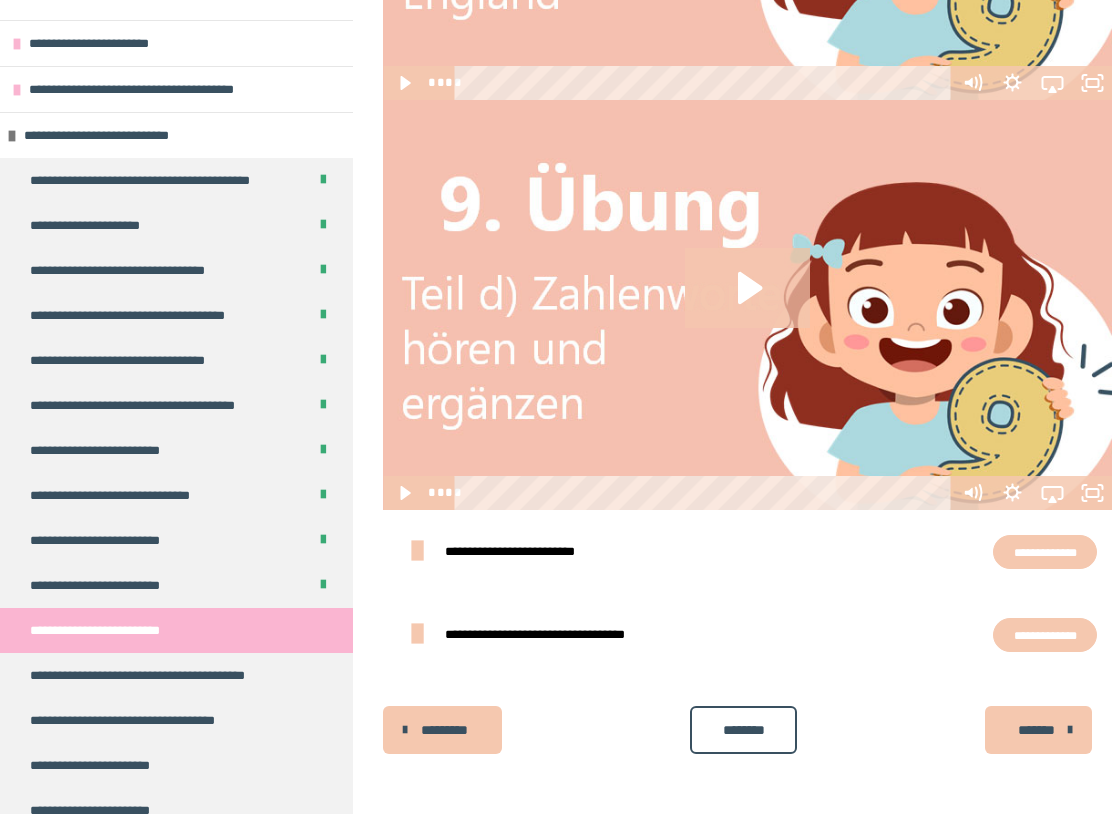 click on "**********" at bounding box center [159, 675] 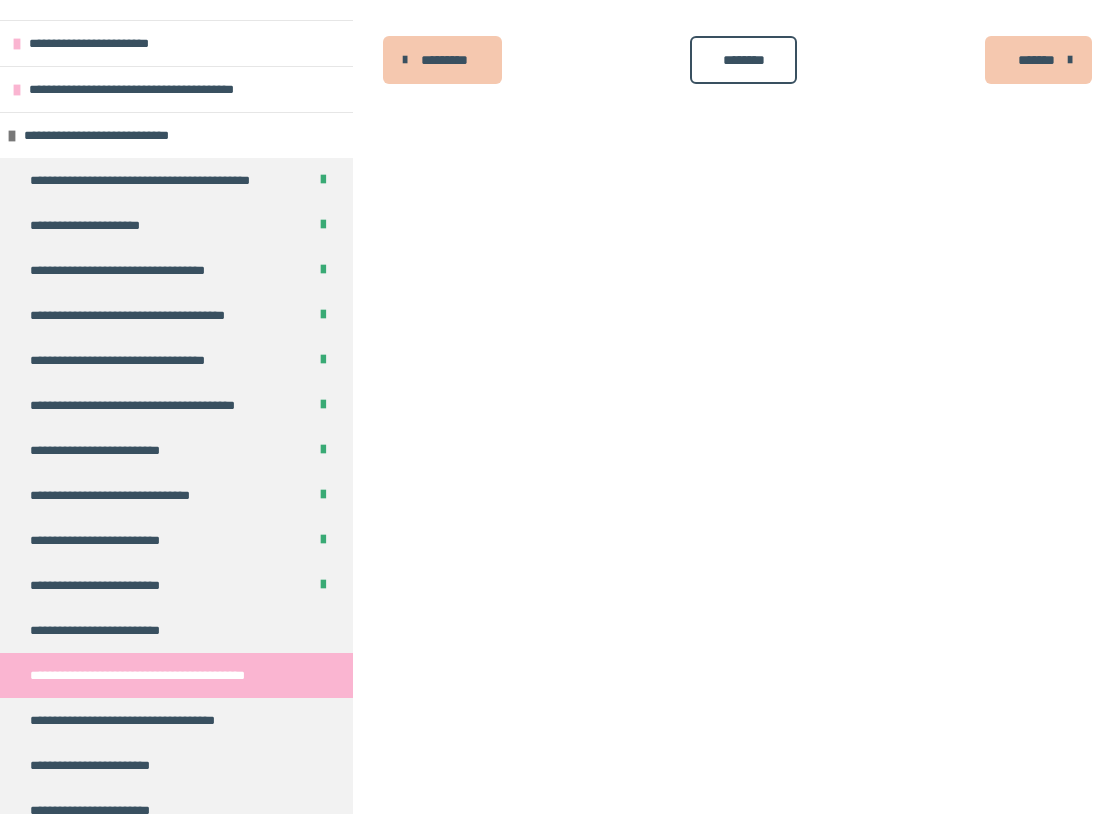 scroll, scrollTop: 412, scrollLeft: 0, axis: vertical 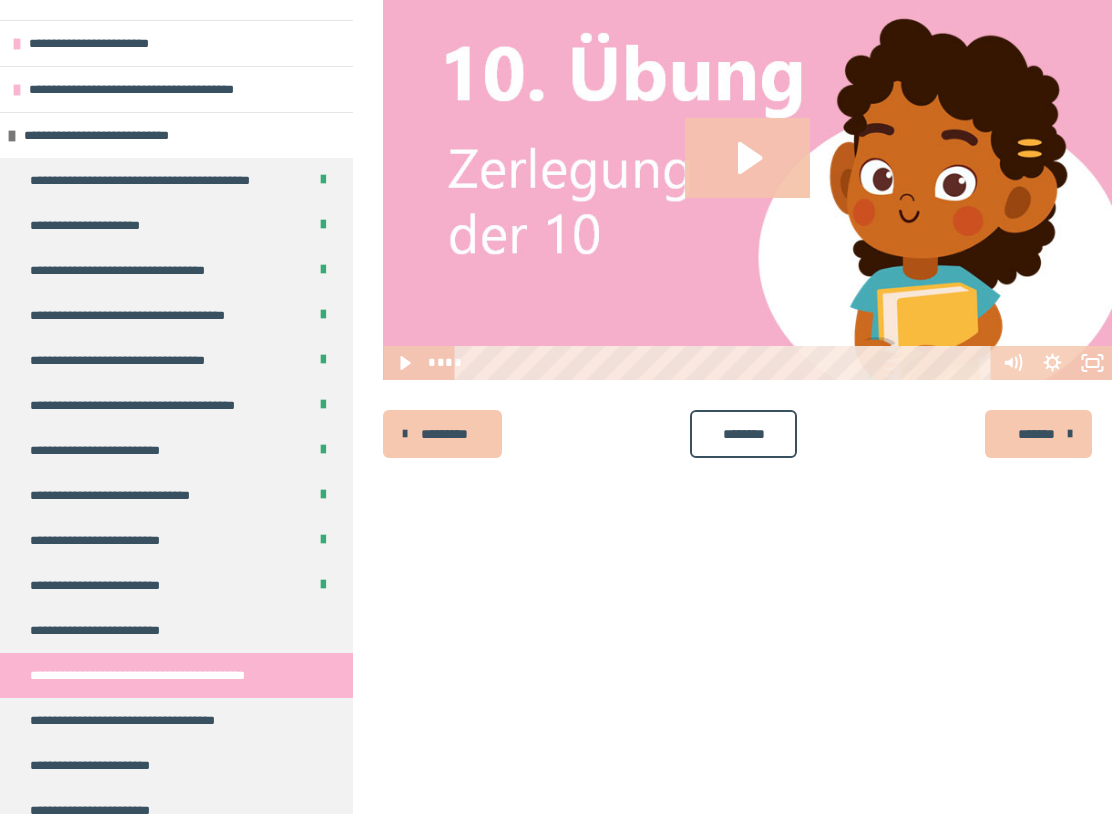 click on "**********" at bounding box center (106, 630) 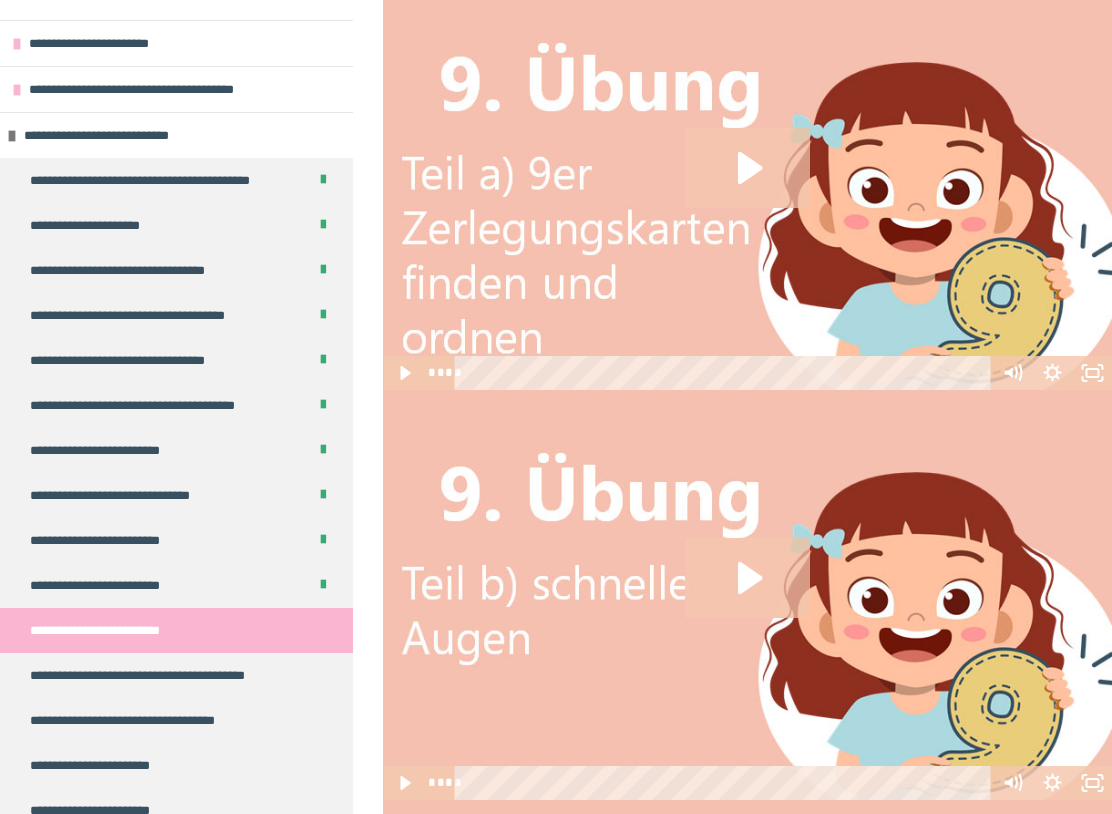 scroll, scrollTop: 313, scrollLeft: 0, axis: vertical 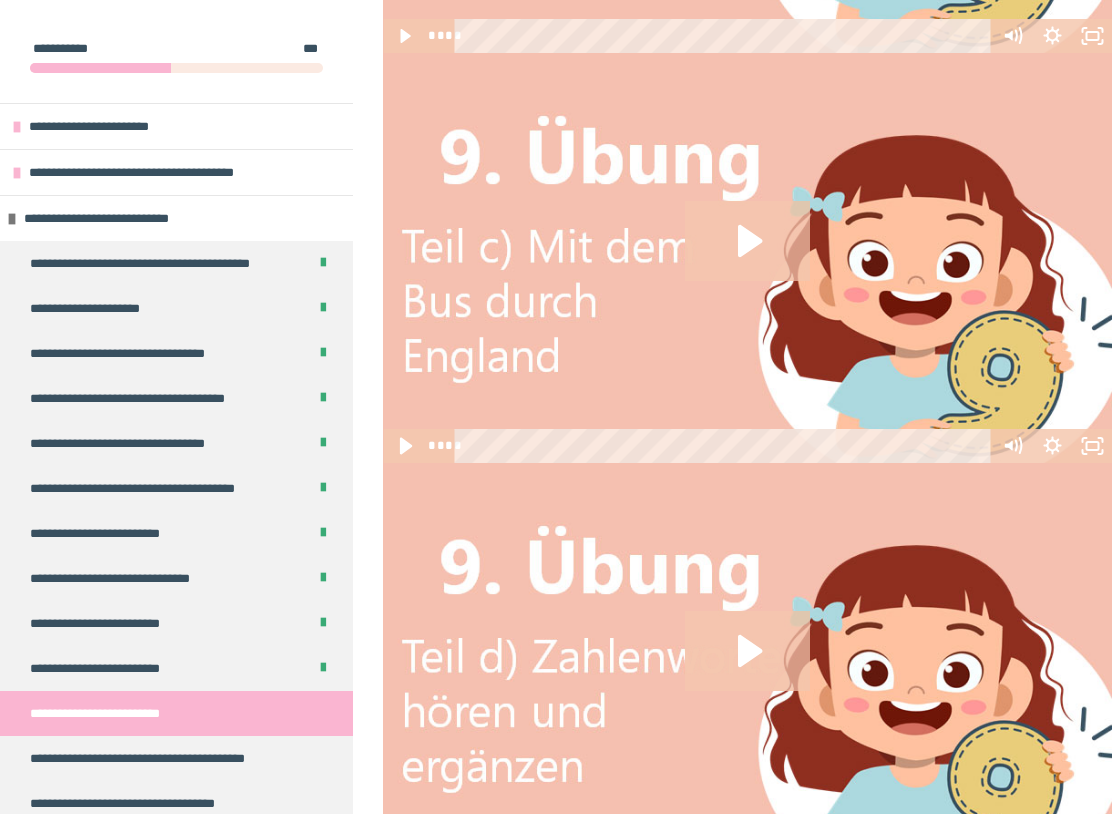 click 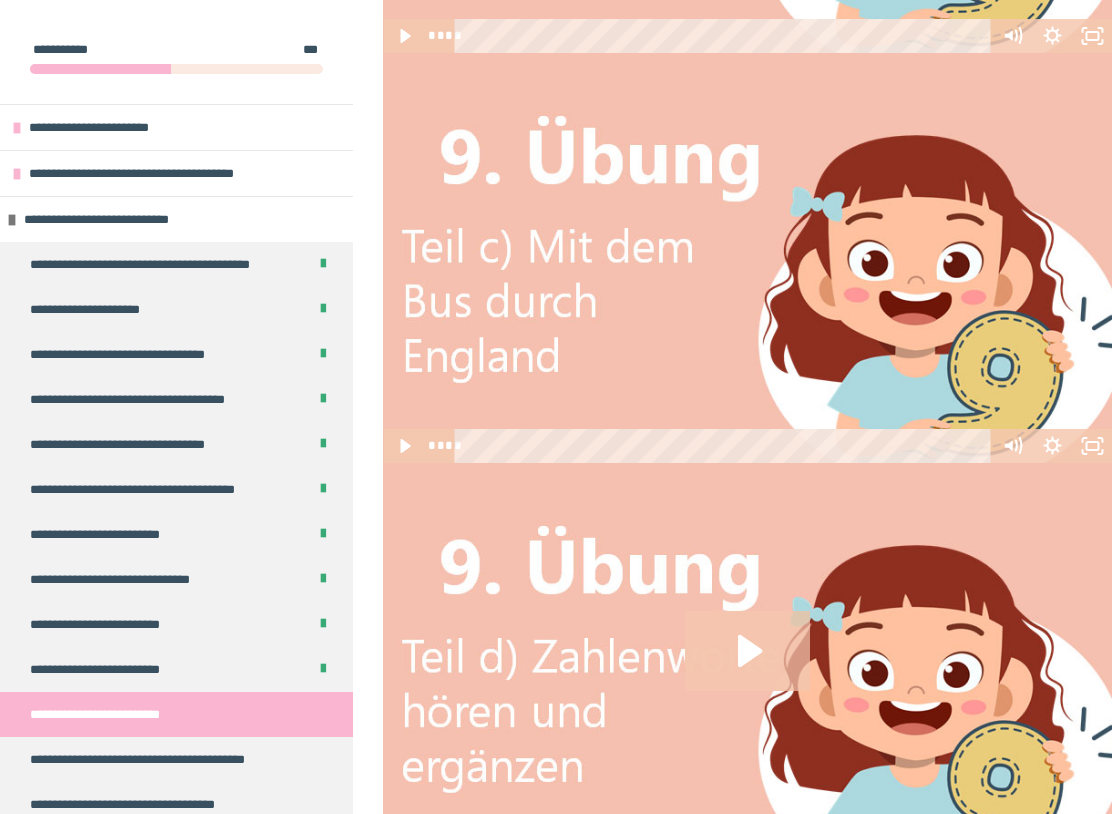 click 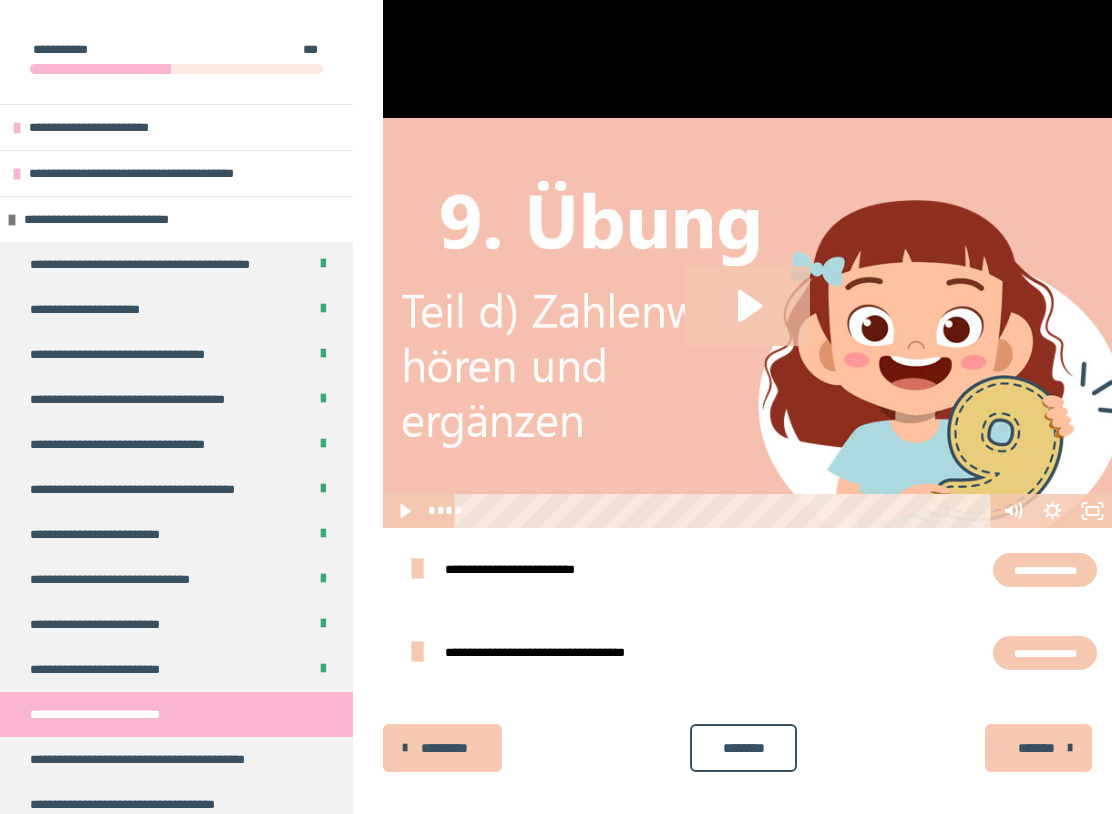 scroll, scrollTop: 1452, scrollLeft: 0, axis: vertical 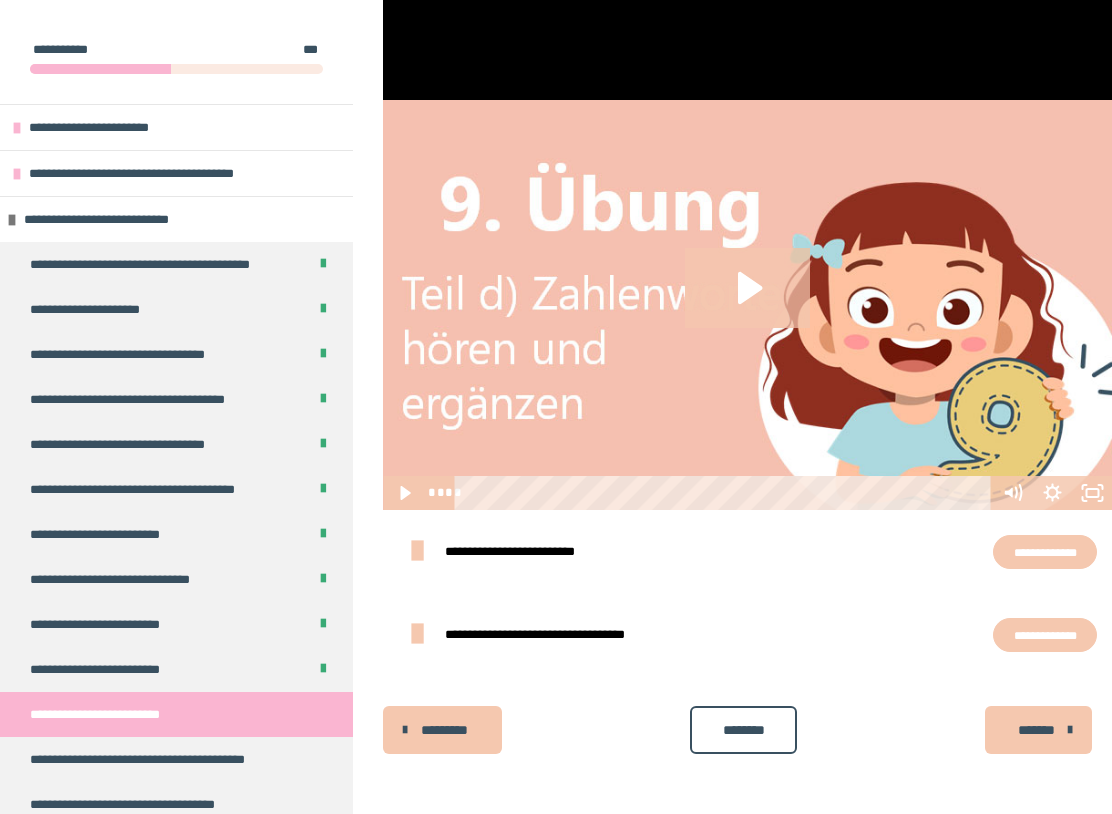 click on "**********" at bounding box center (526, 551) 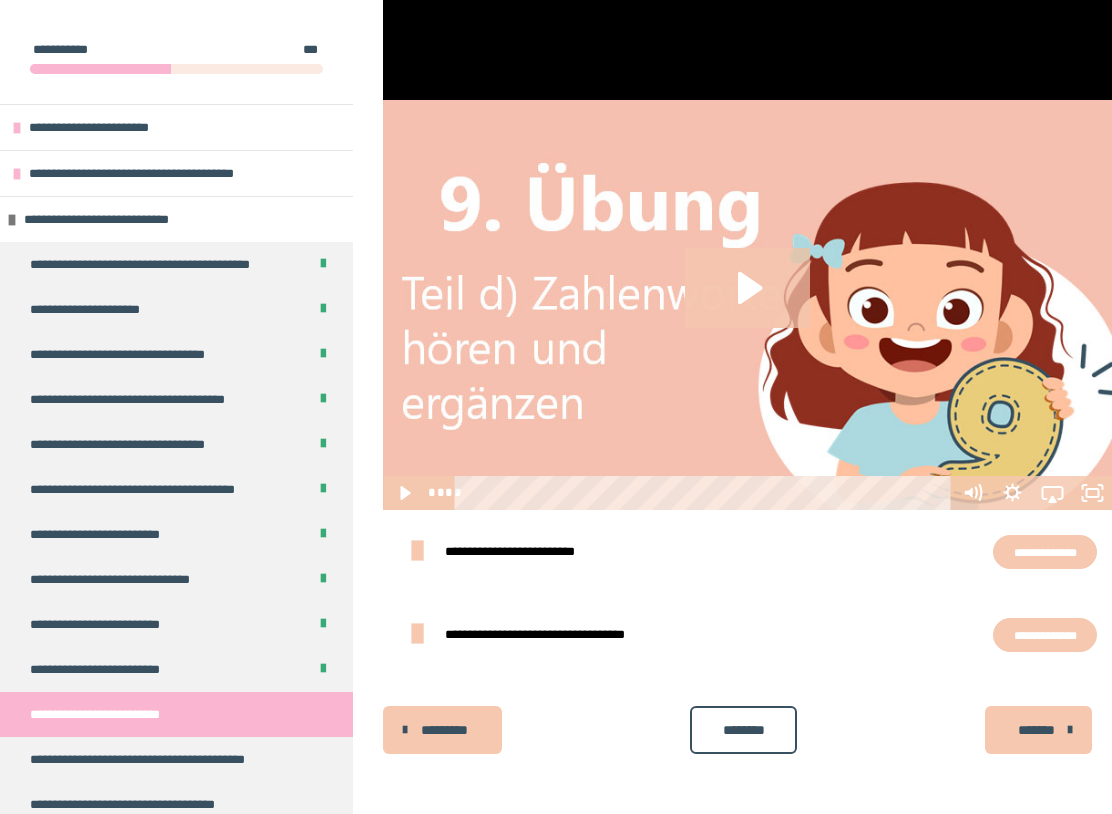 click on "********" at bounding box center [743, 730] 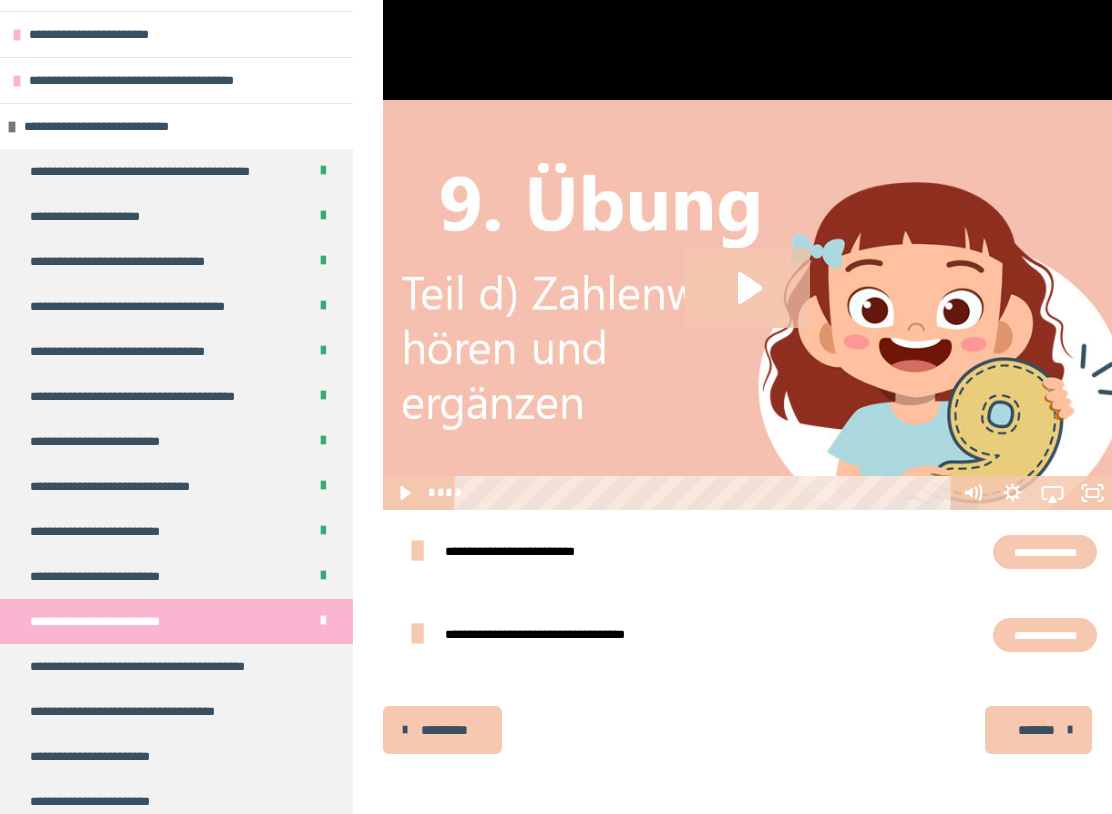 scroll, scrollTop: 106, scrollLeft: 0, axis: vertical 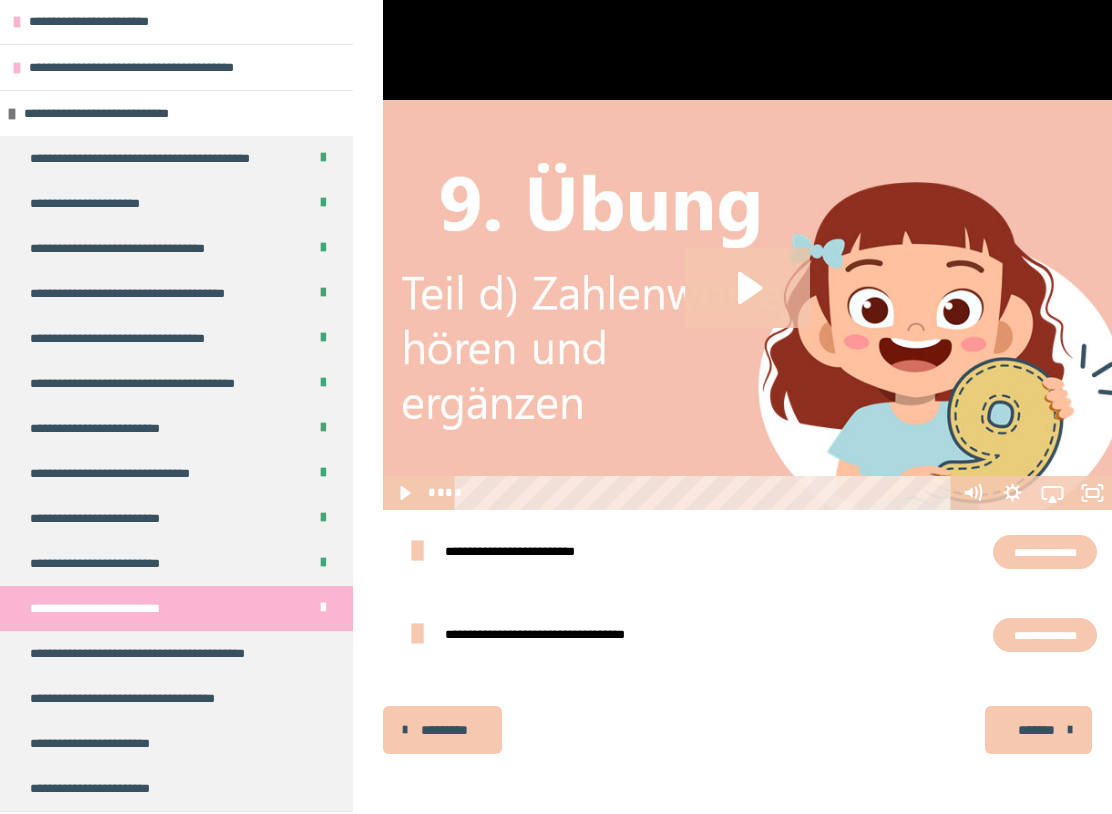 click on "**********" at bounding box center (159, 653) 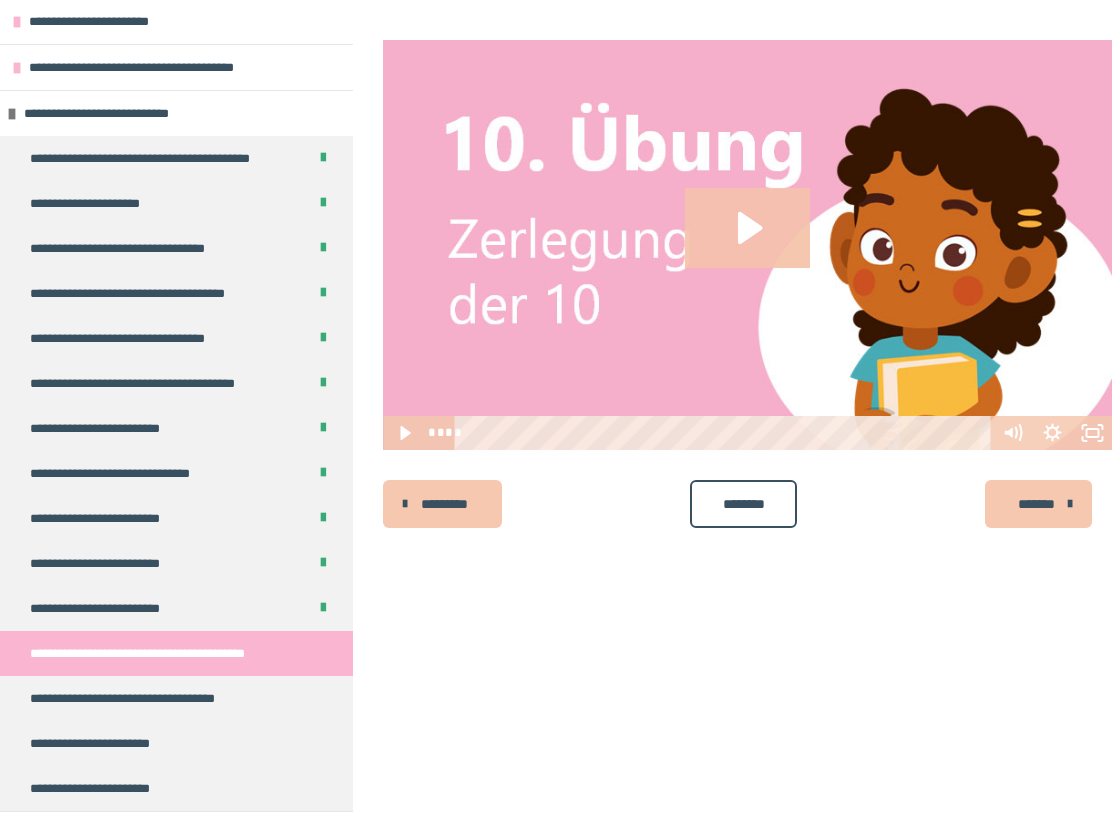 click 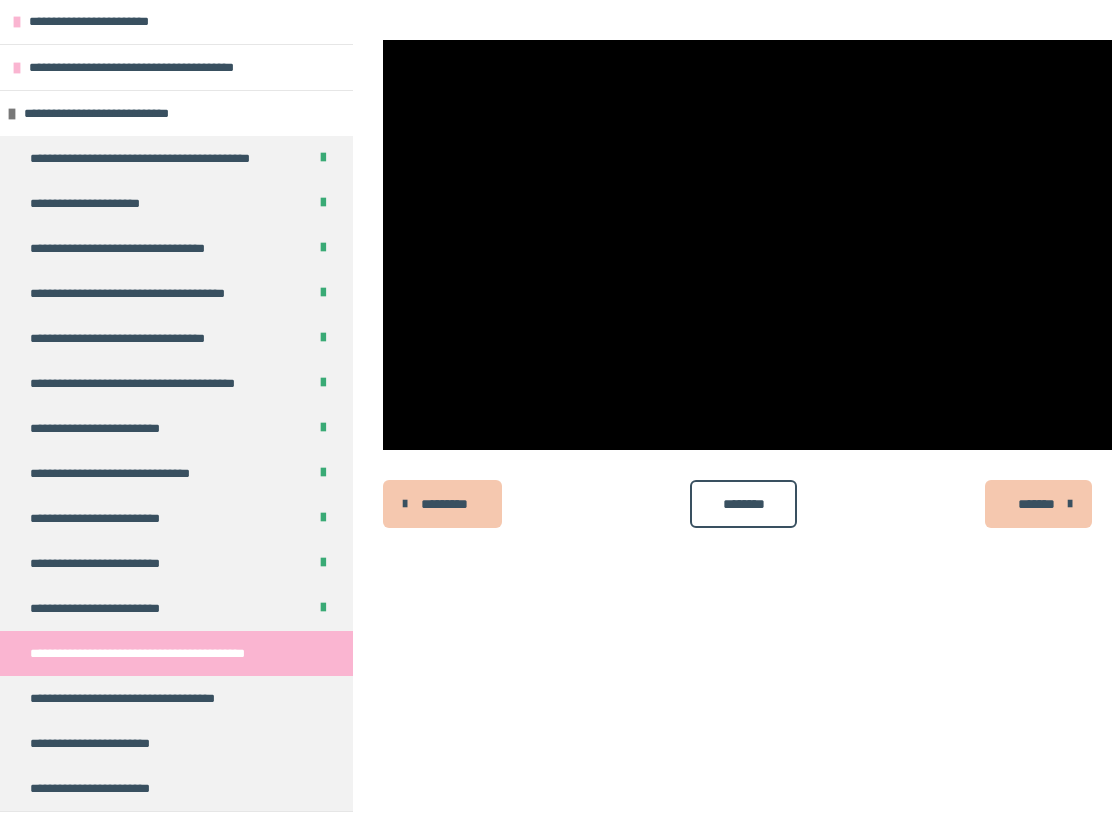 click at bounding box center (747, 245) 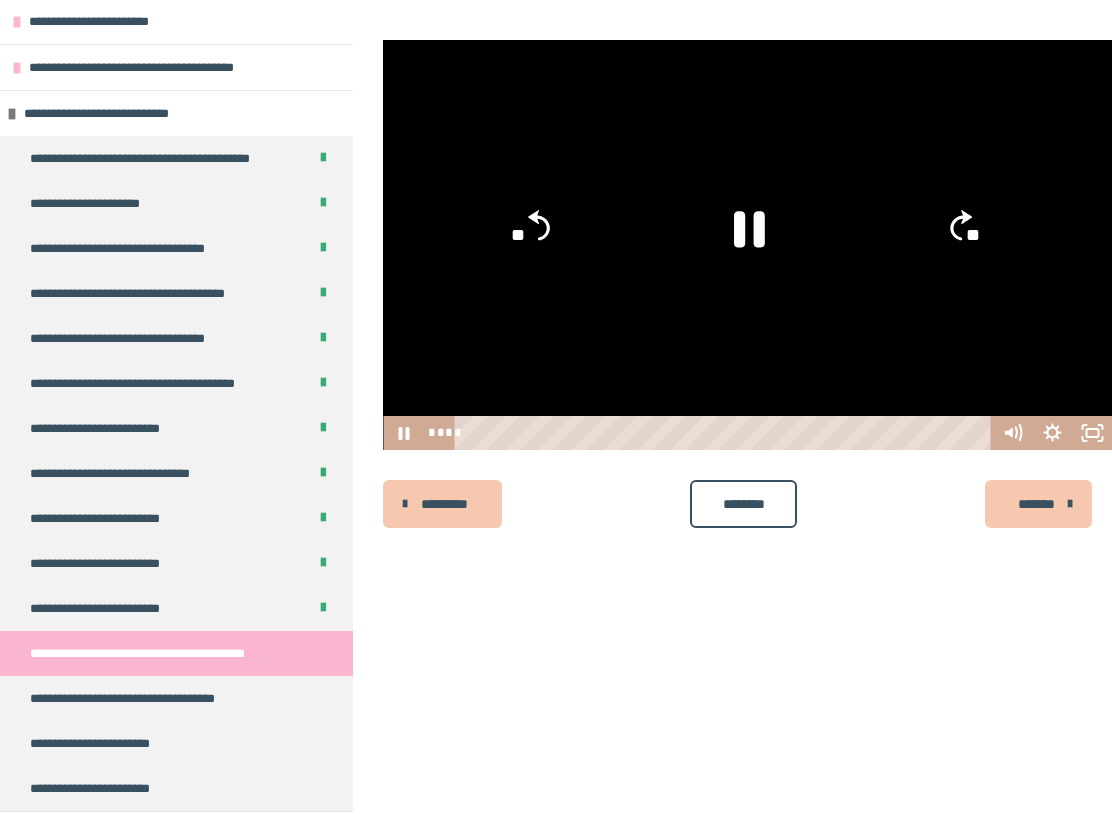 click 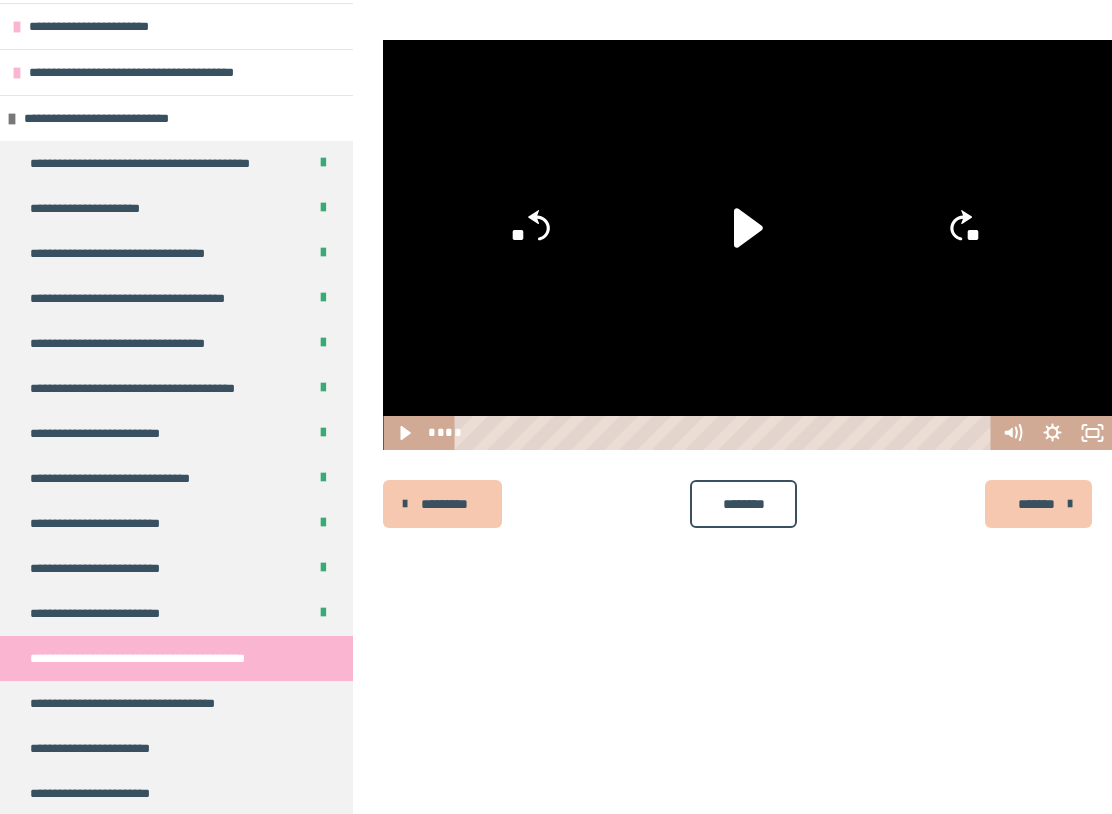 scroll, scrollTop: 105, scrollLeft: 0, axis: vertical 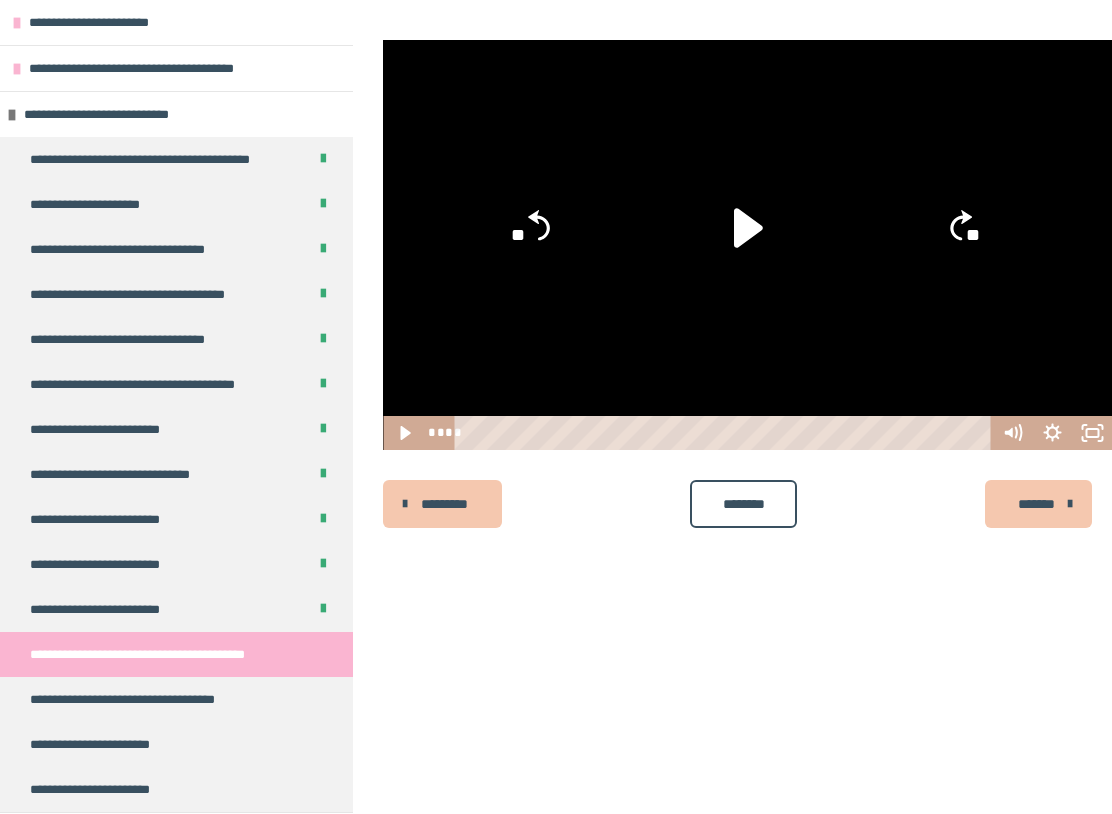 click on "**********" at bounding box center (106, 519) 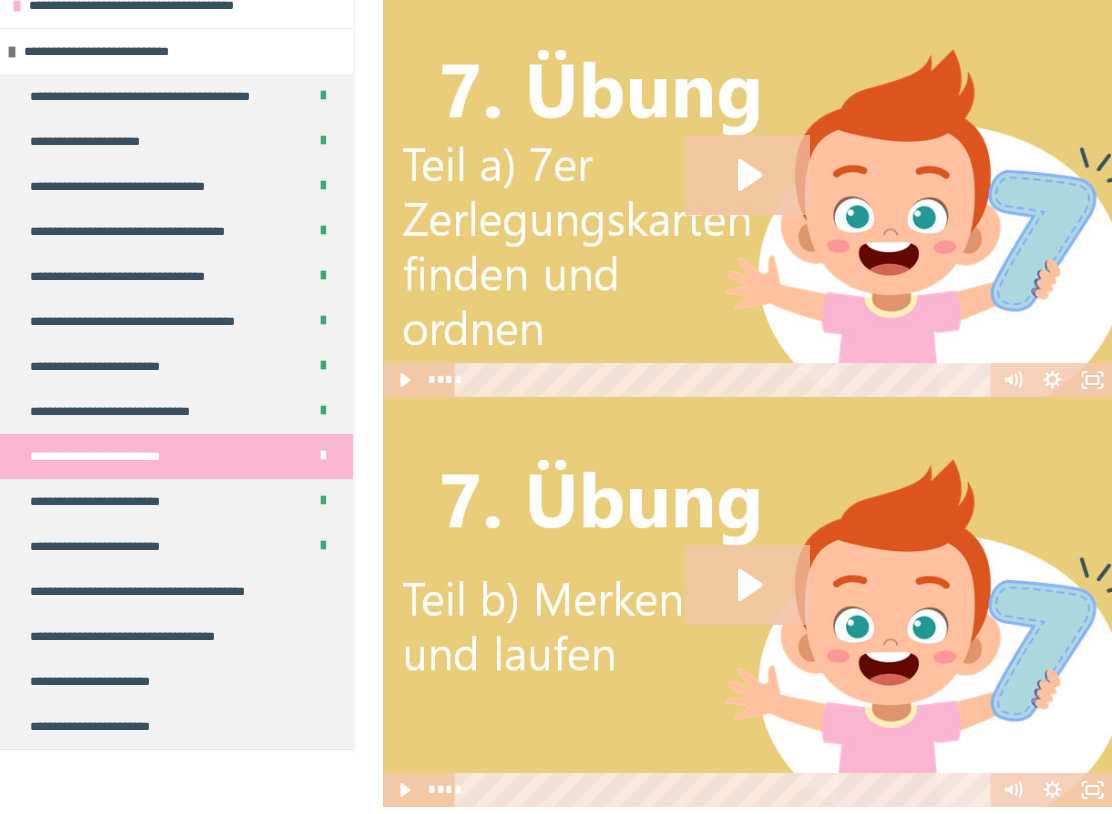 scroll, scrollTop: 310, scrollLeft: 0, axis: vertical 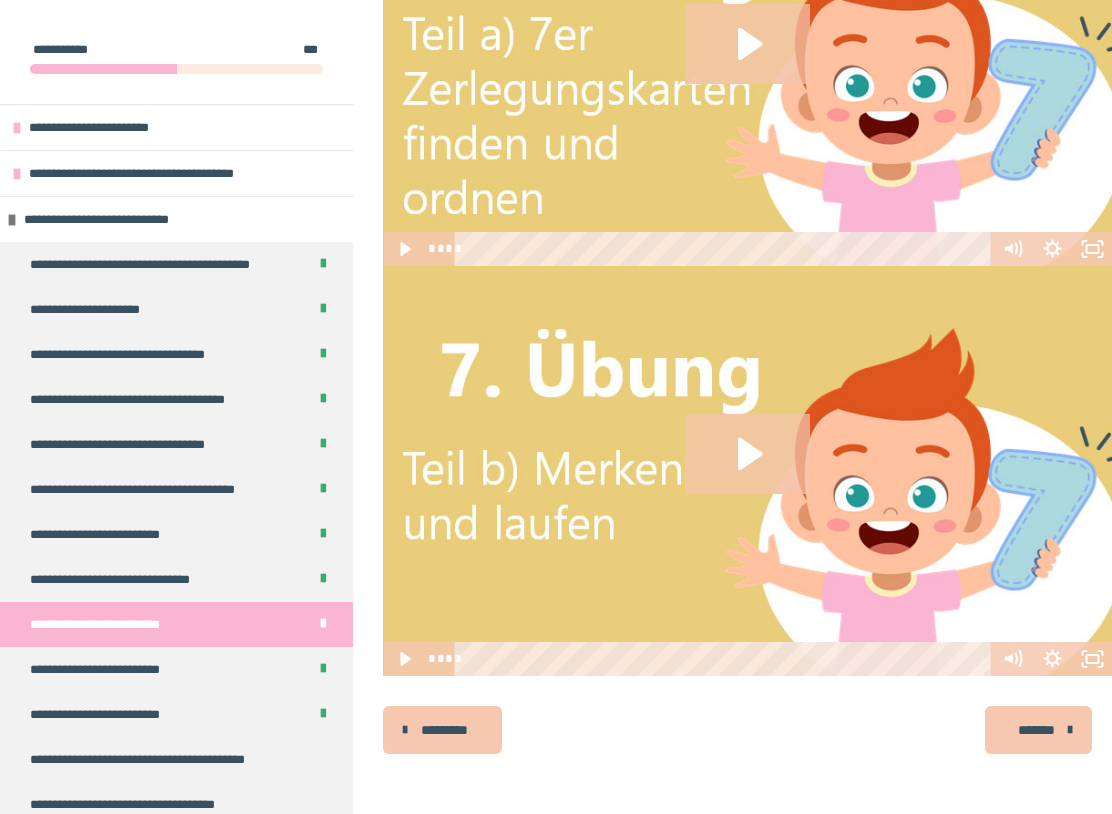 click on "**********" at bounding box center [159, 759] 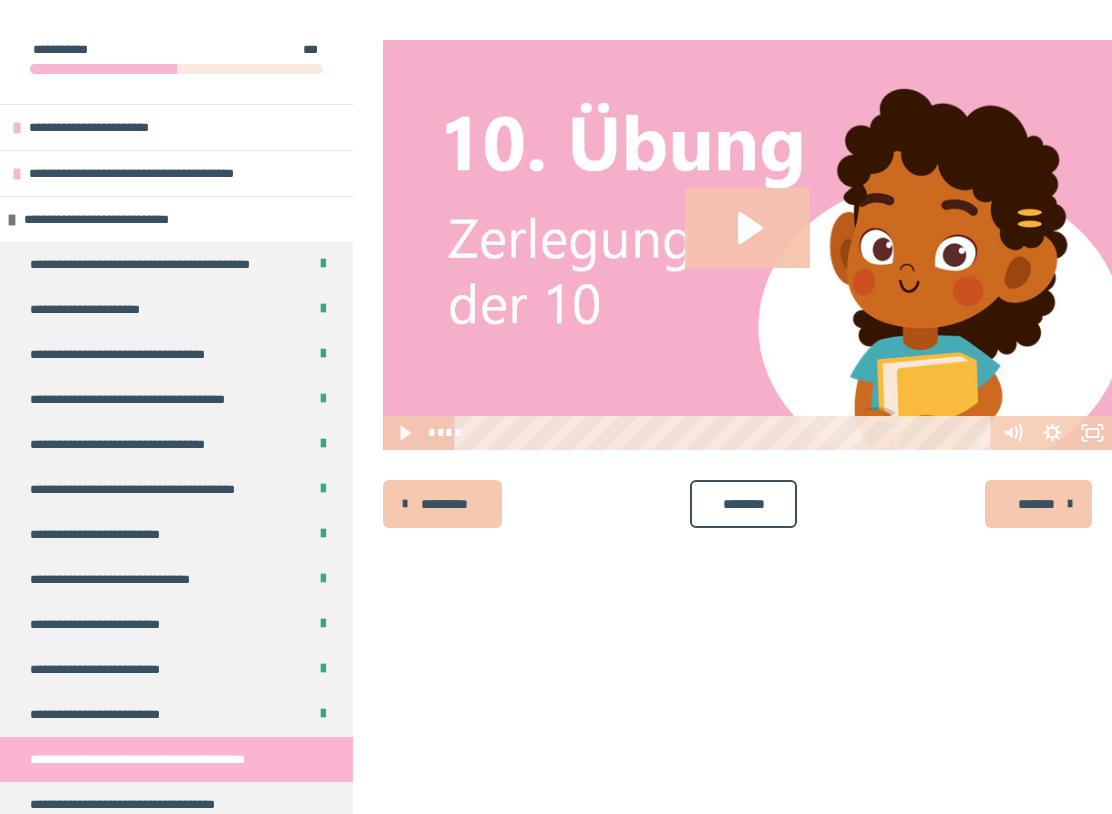 click 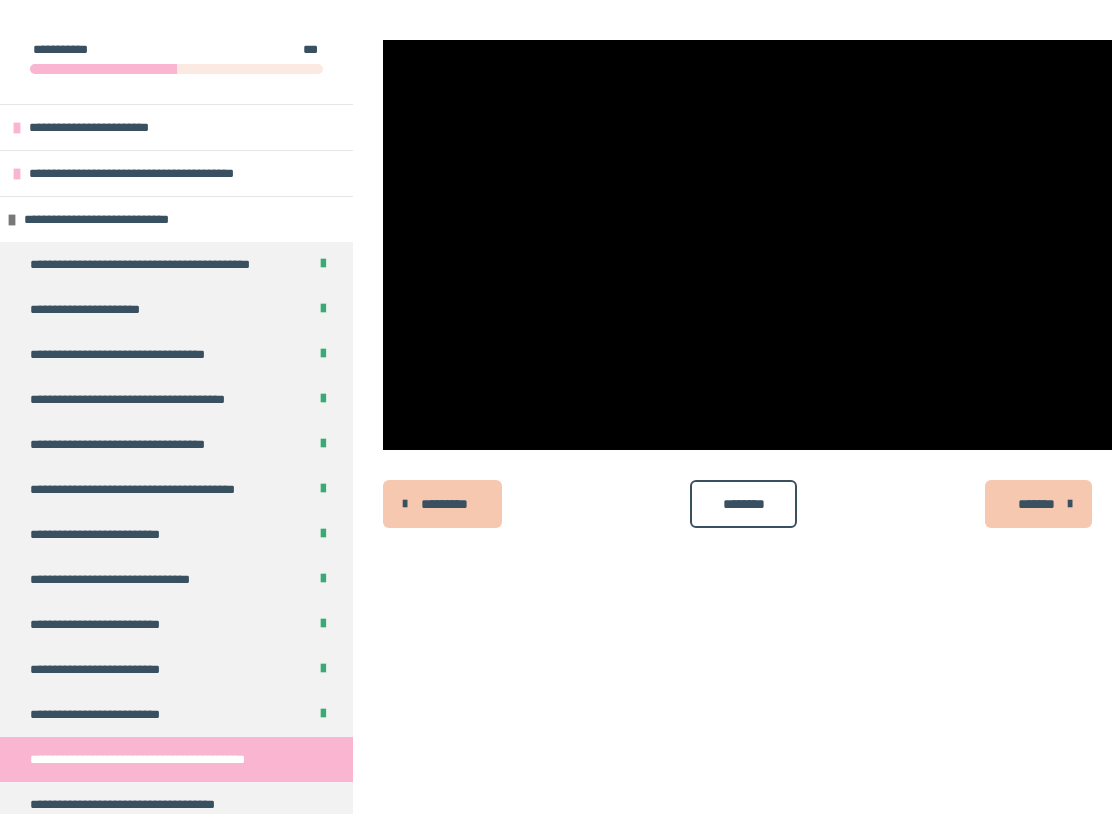 click on "**********" at bounding box center [148, 173] 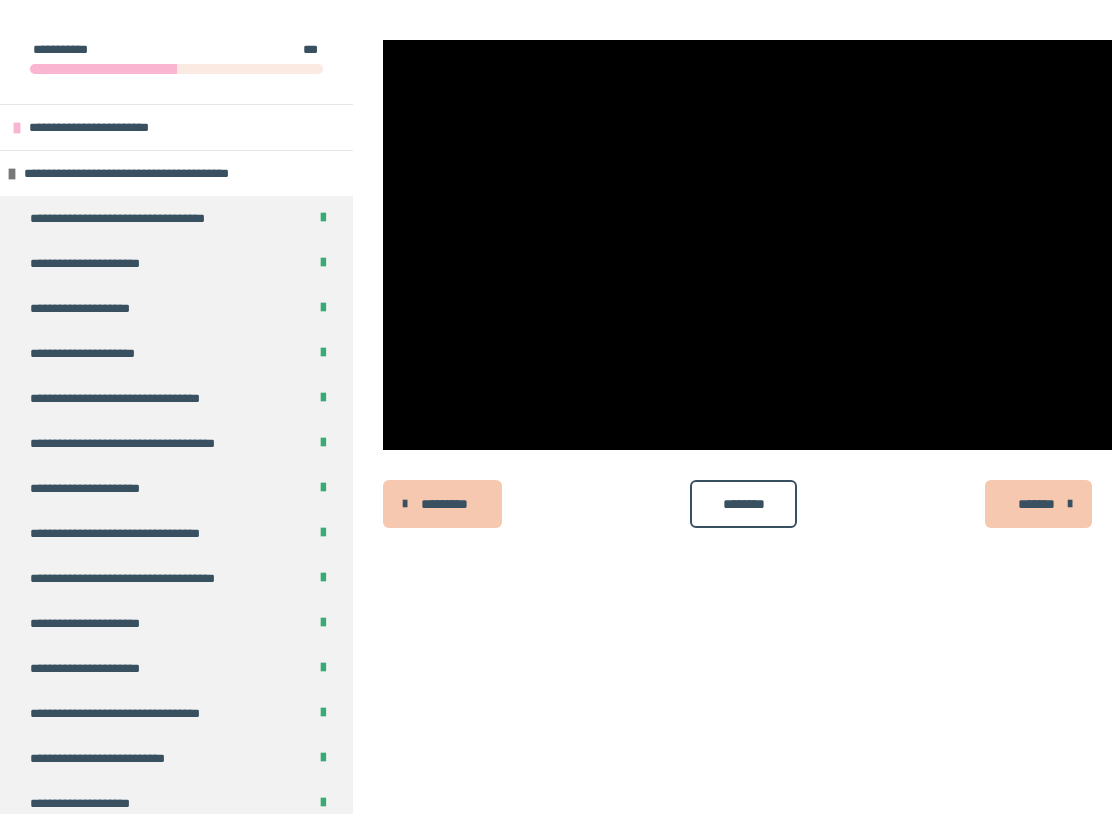 click on "**********" at bounding box center [96, 623] 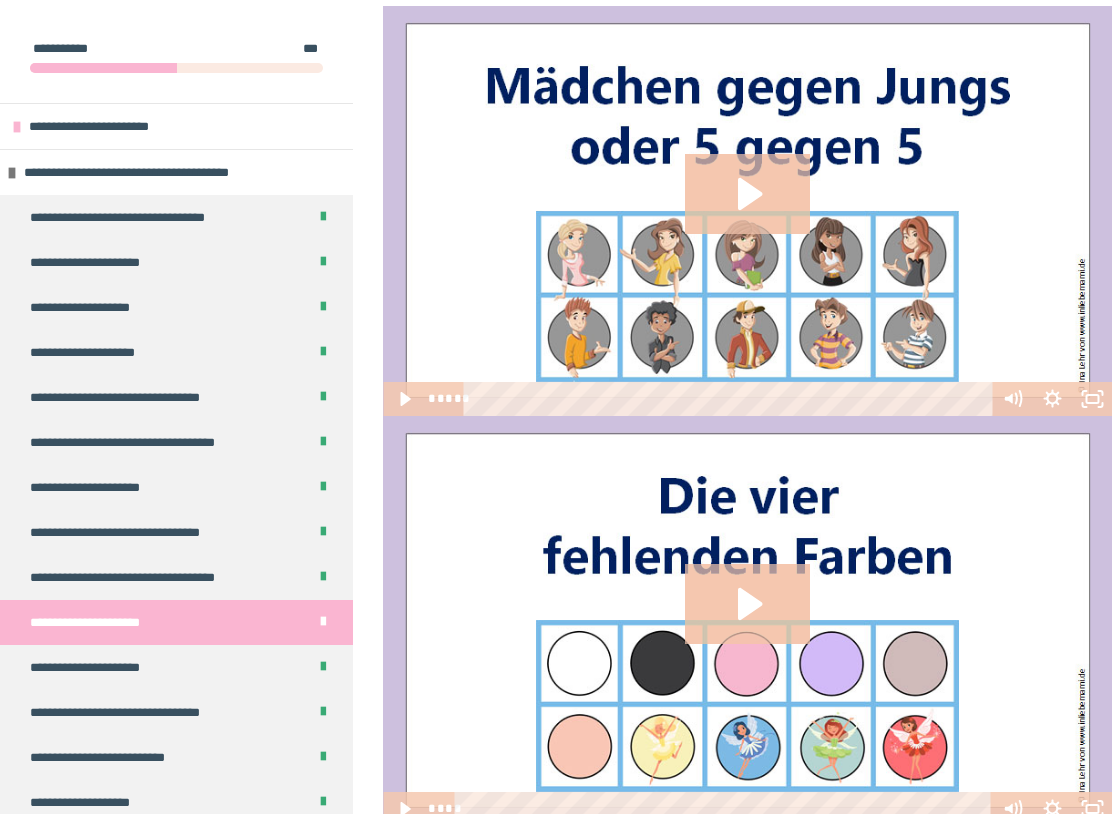 scroll, scrollTop: 475, scrollLeft: 0, axis: vertical 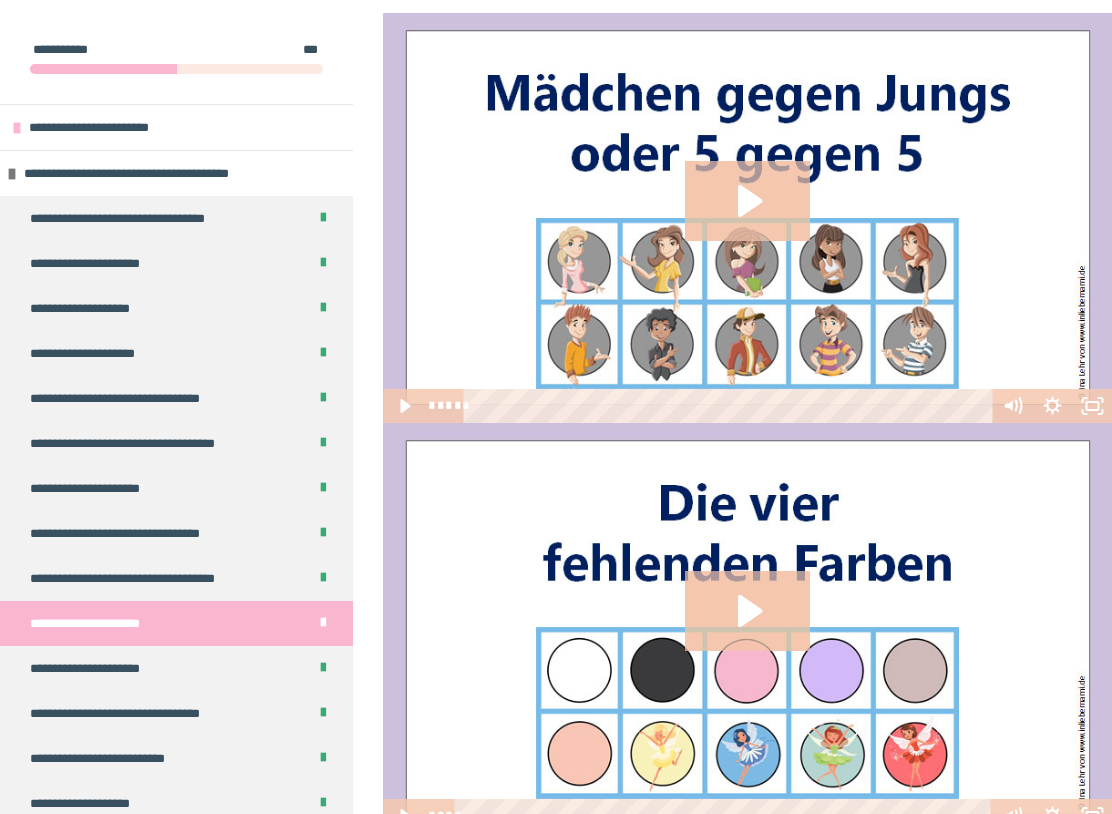 click 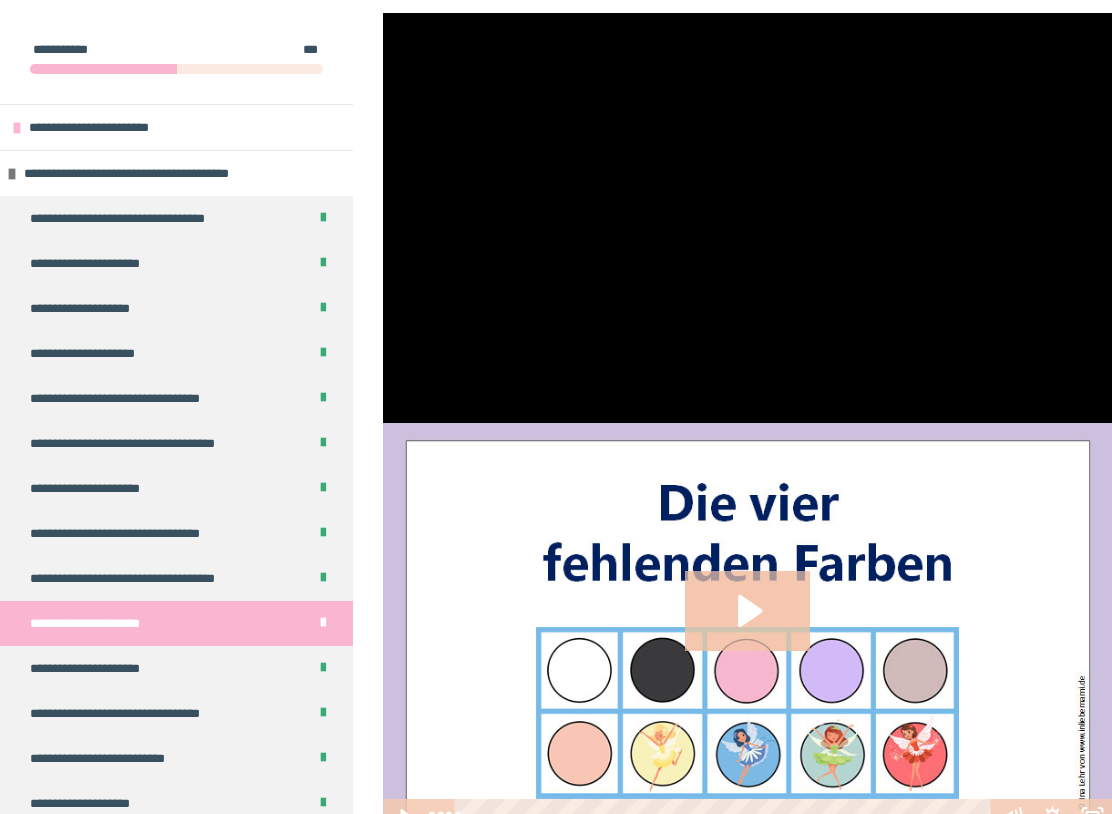 click at bounding box center [747, 218] 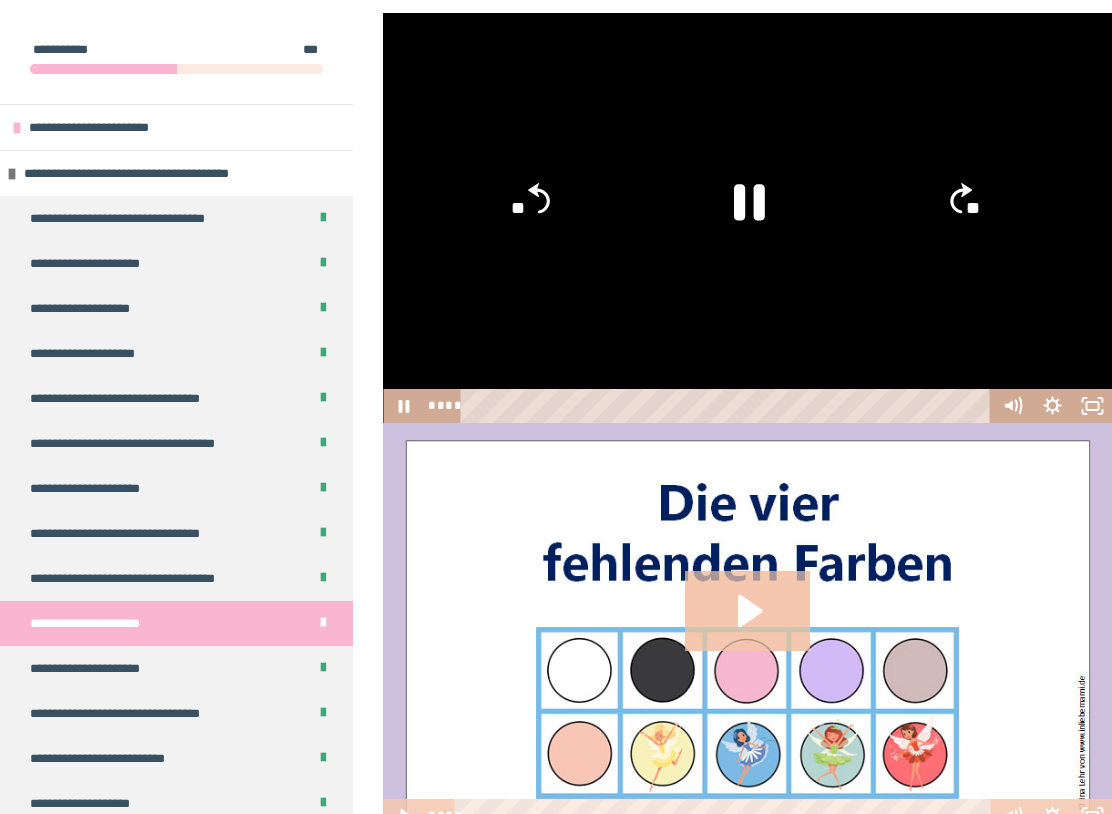 click 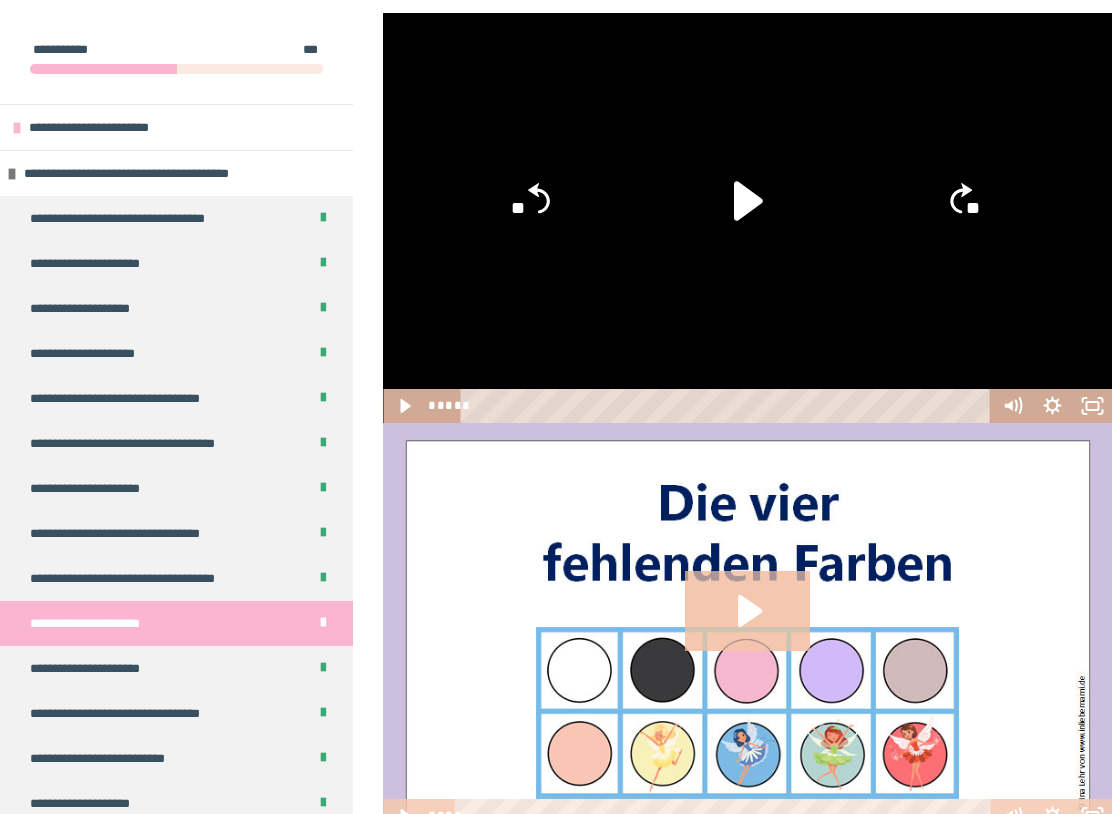 click 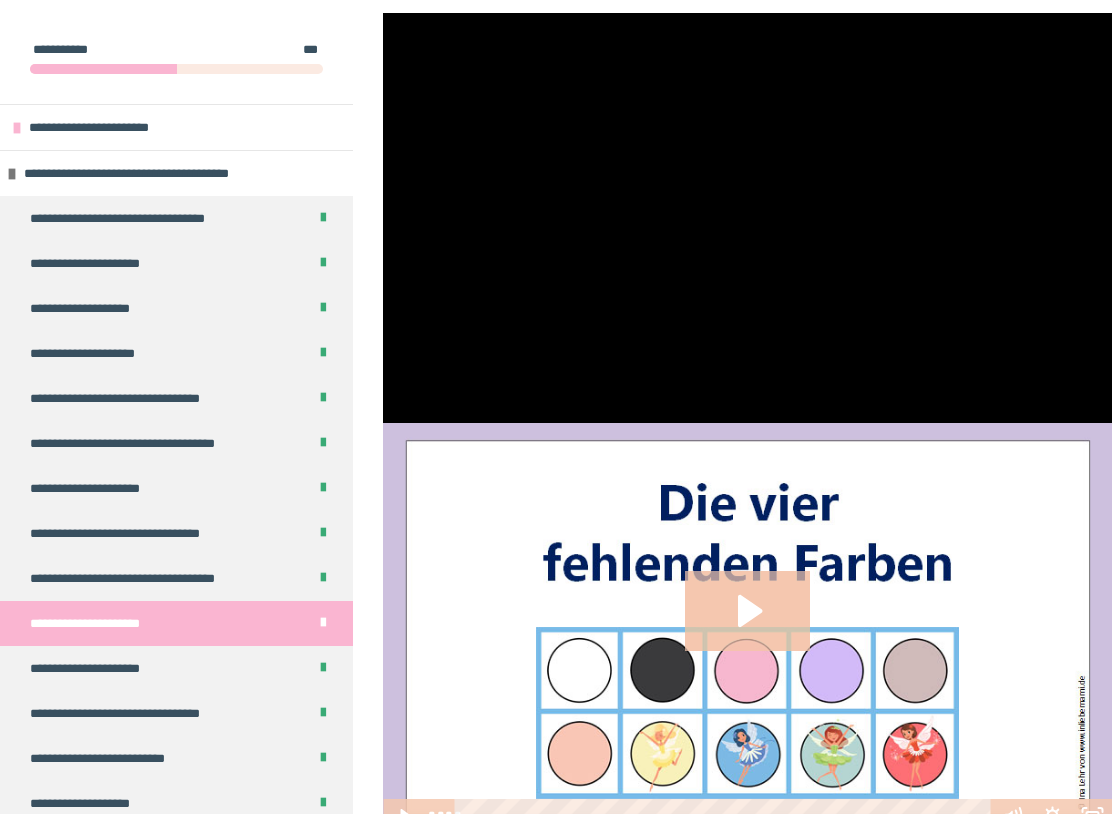click at bounding box center [747, 218] 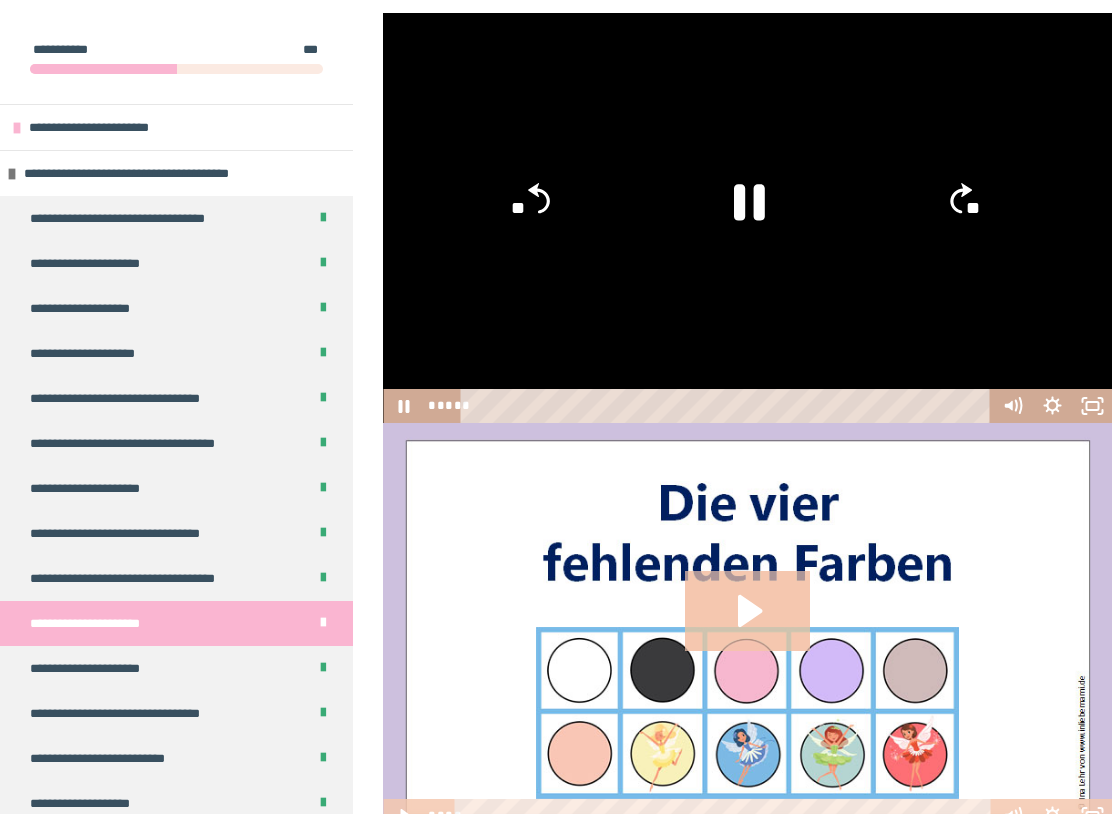 click 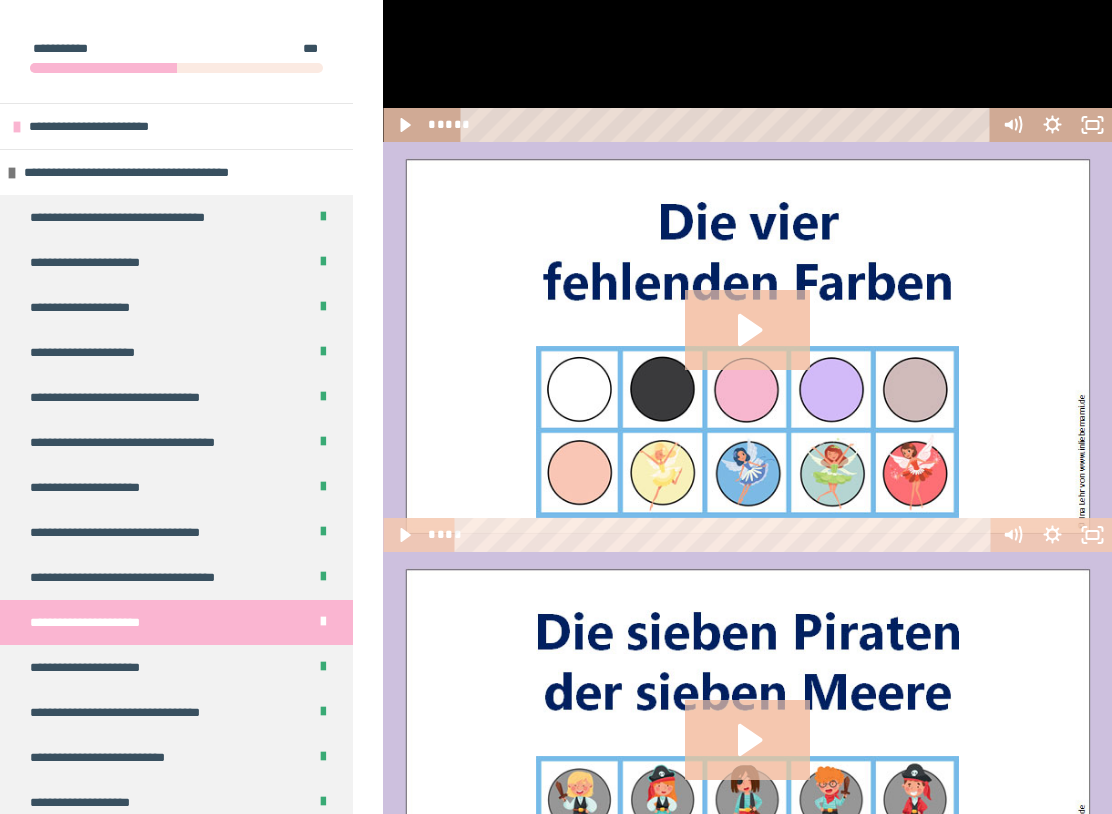 scroll, scrollTop: 756, scrollLeft: 0, axis: vertical 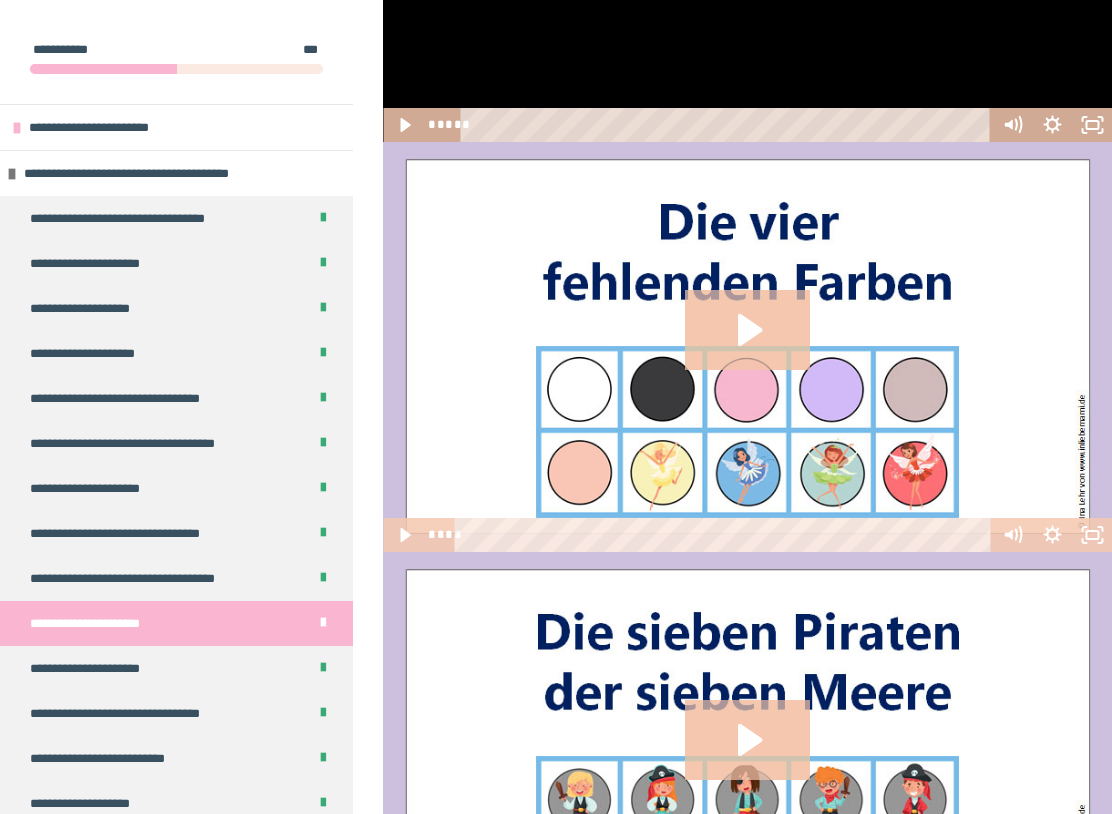 click 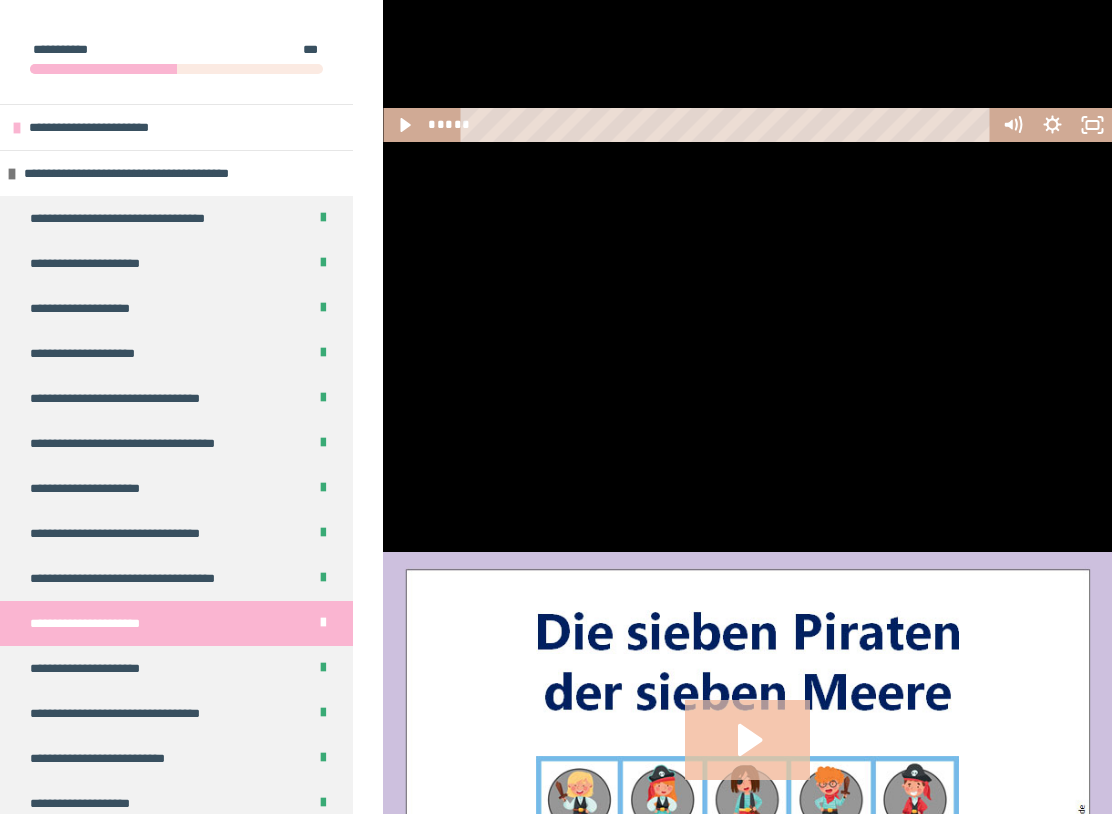 click at bounding box center (747, 347) 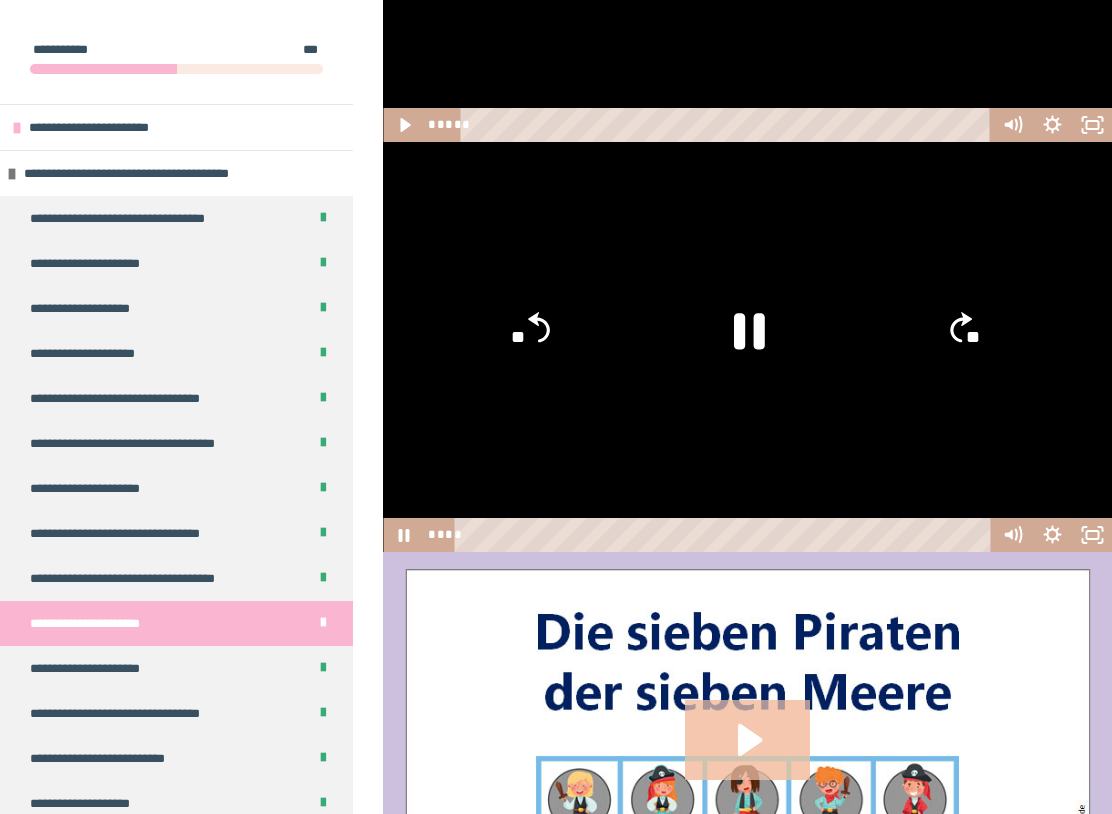 click 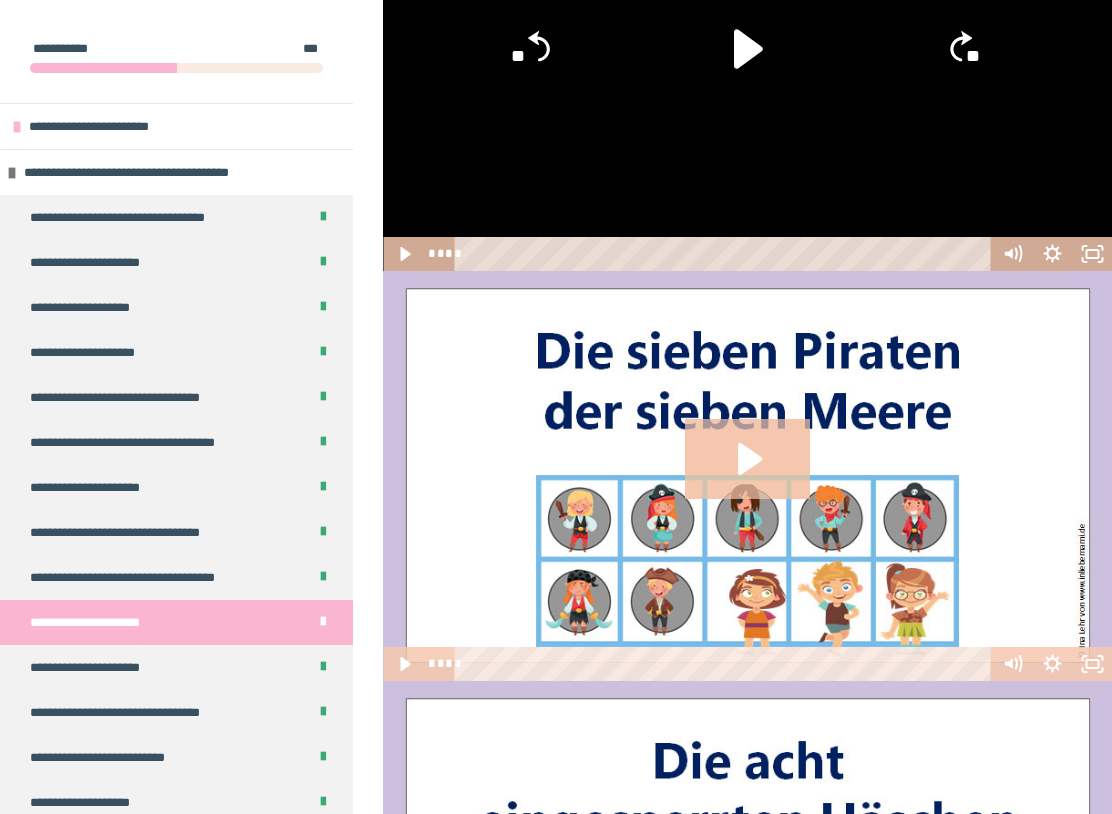 scroll, scrollTop: 1037, scrollLeft: 0, axis: vertical 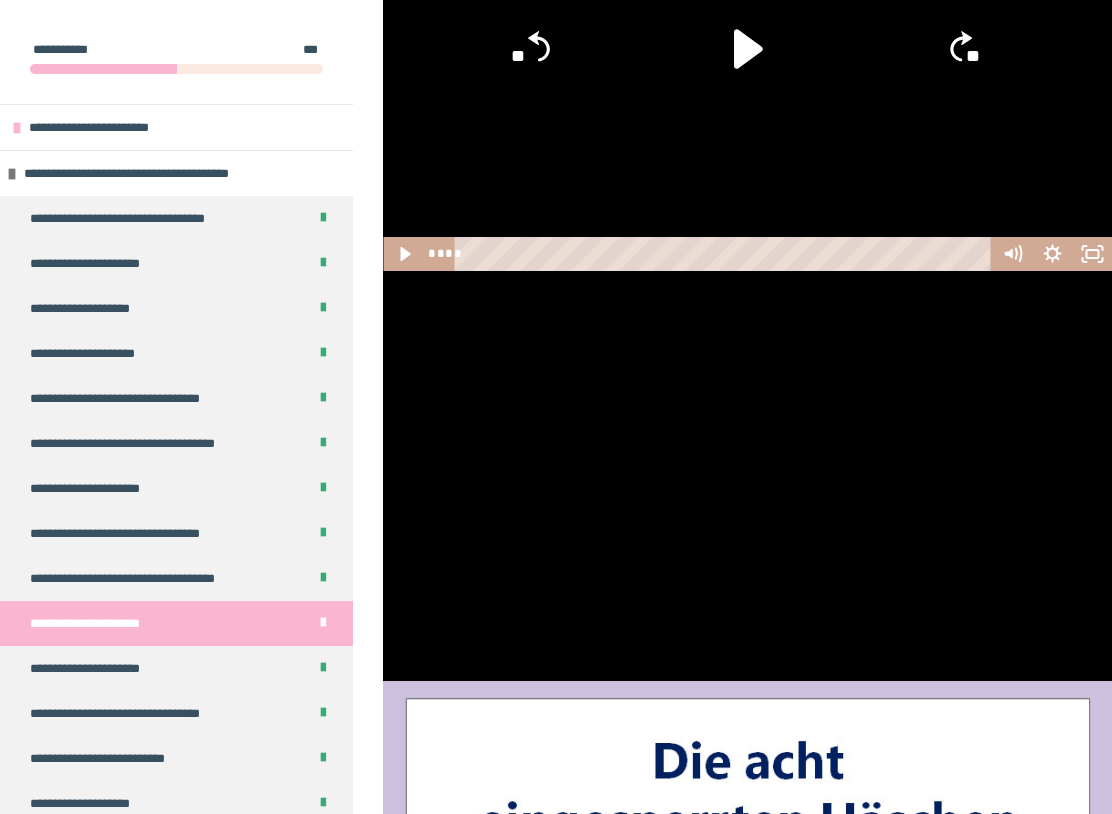 click at bounding box center (747, 476) 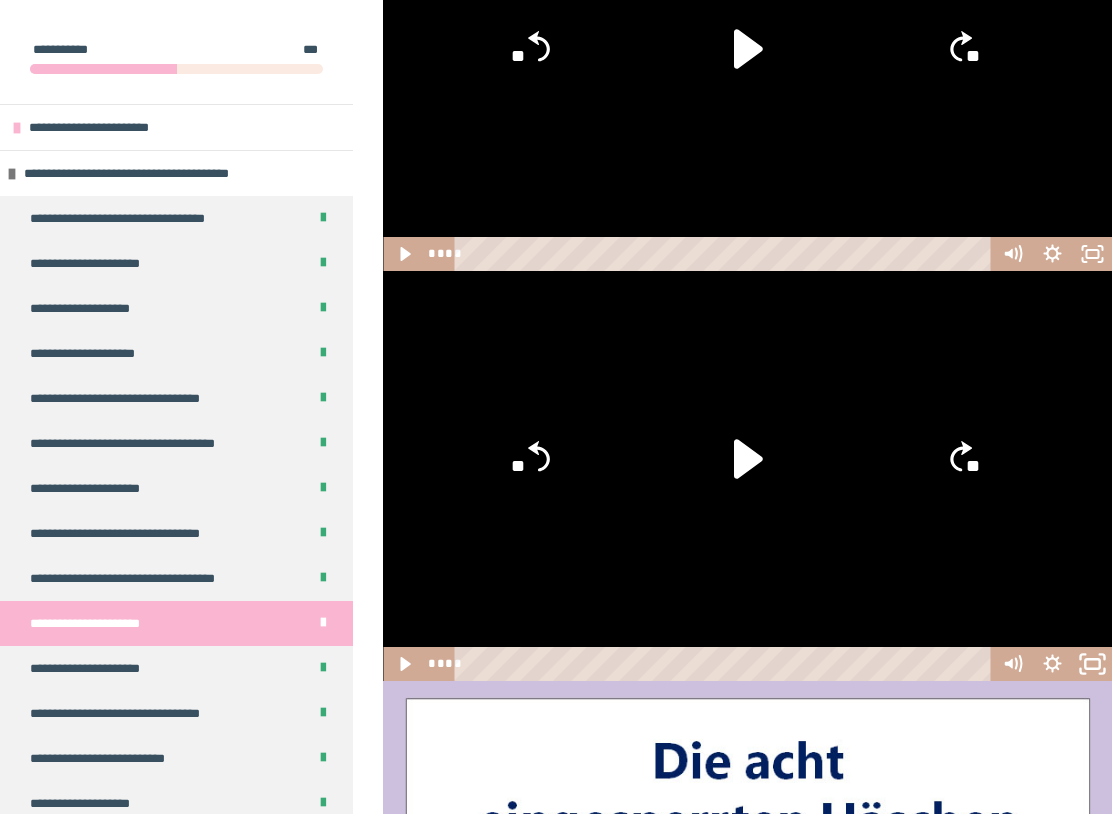 click 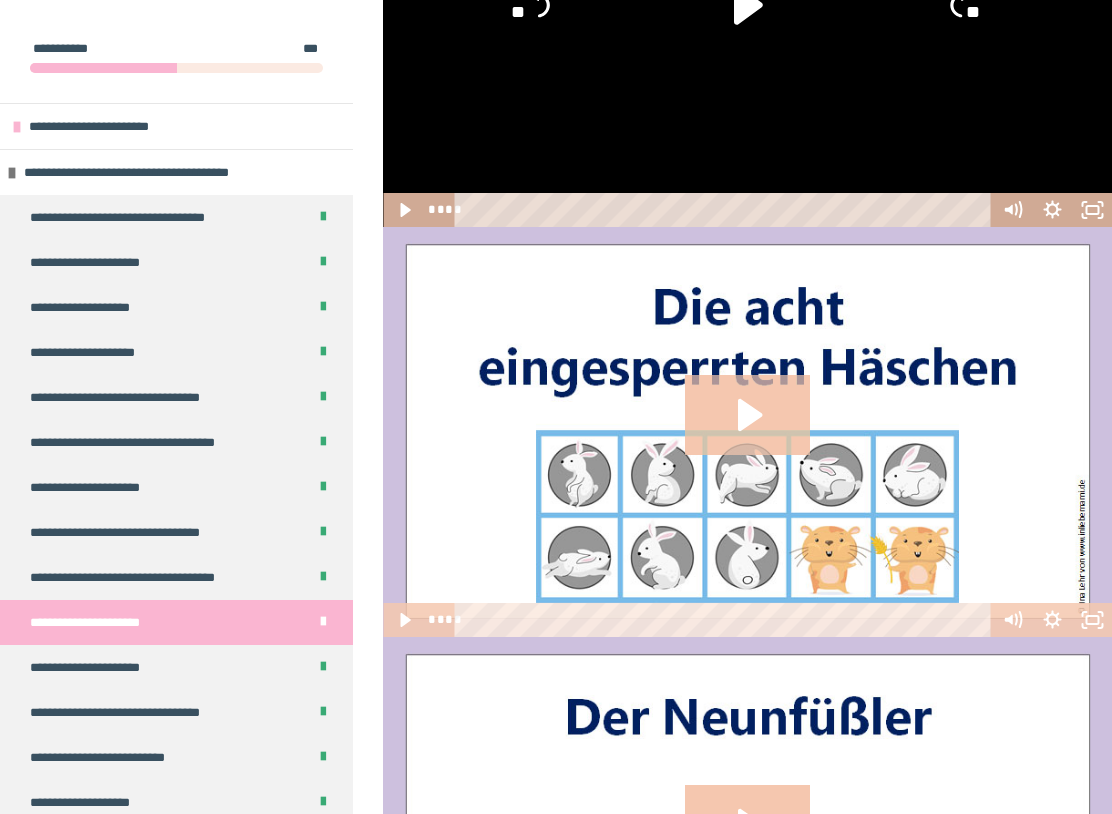 click 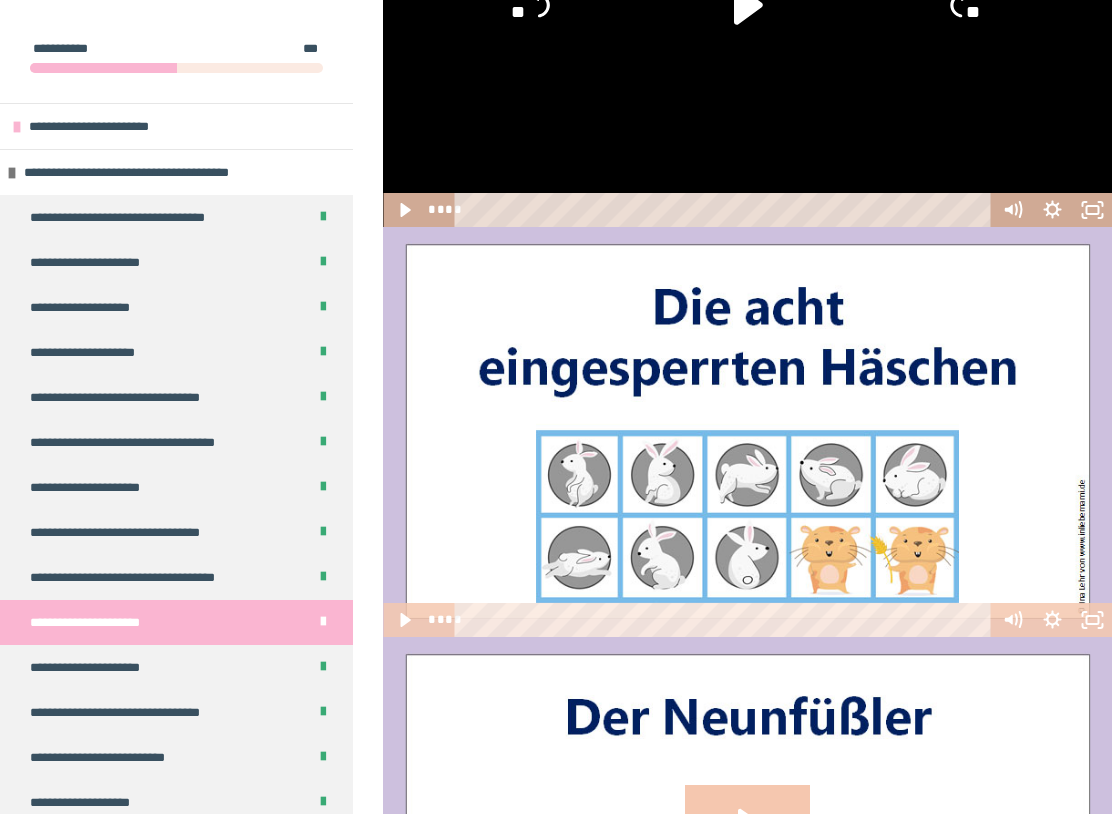 scroll, scrollTop: 1491, scrollLeft: 0, axis: vertical 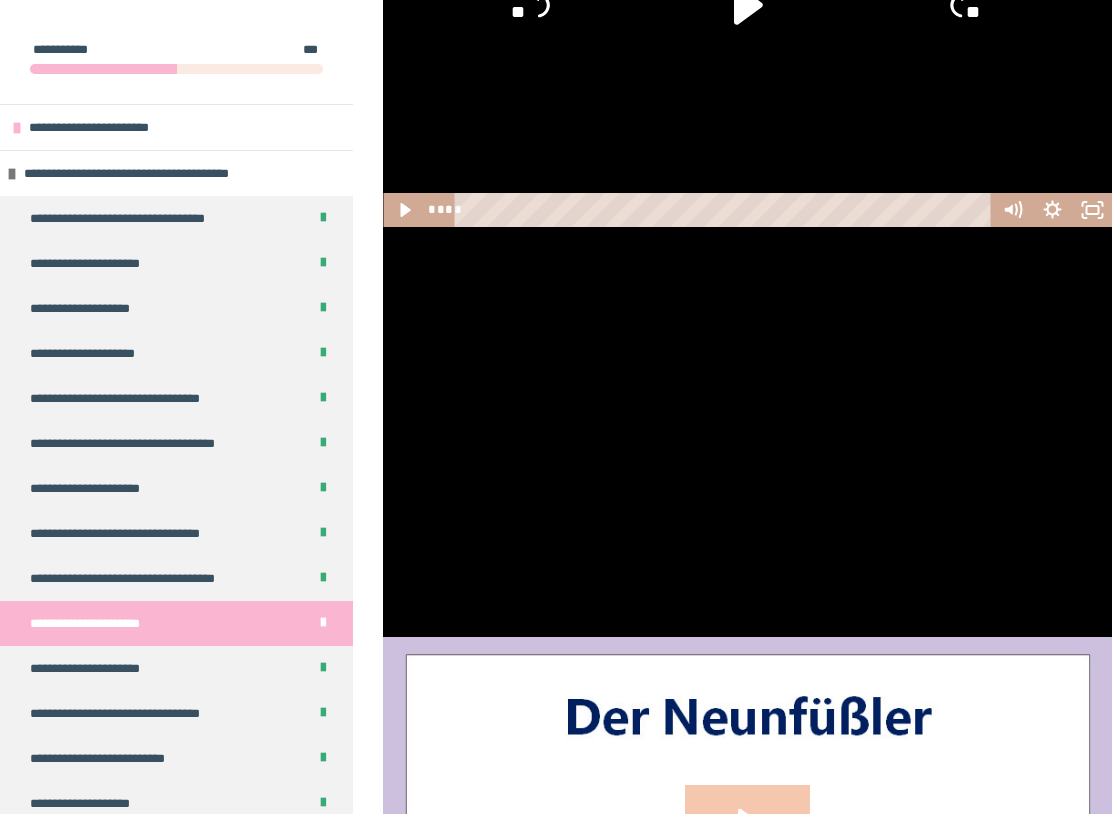 click at bounding box center (747, 432) 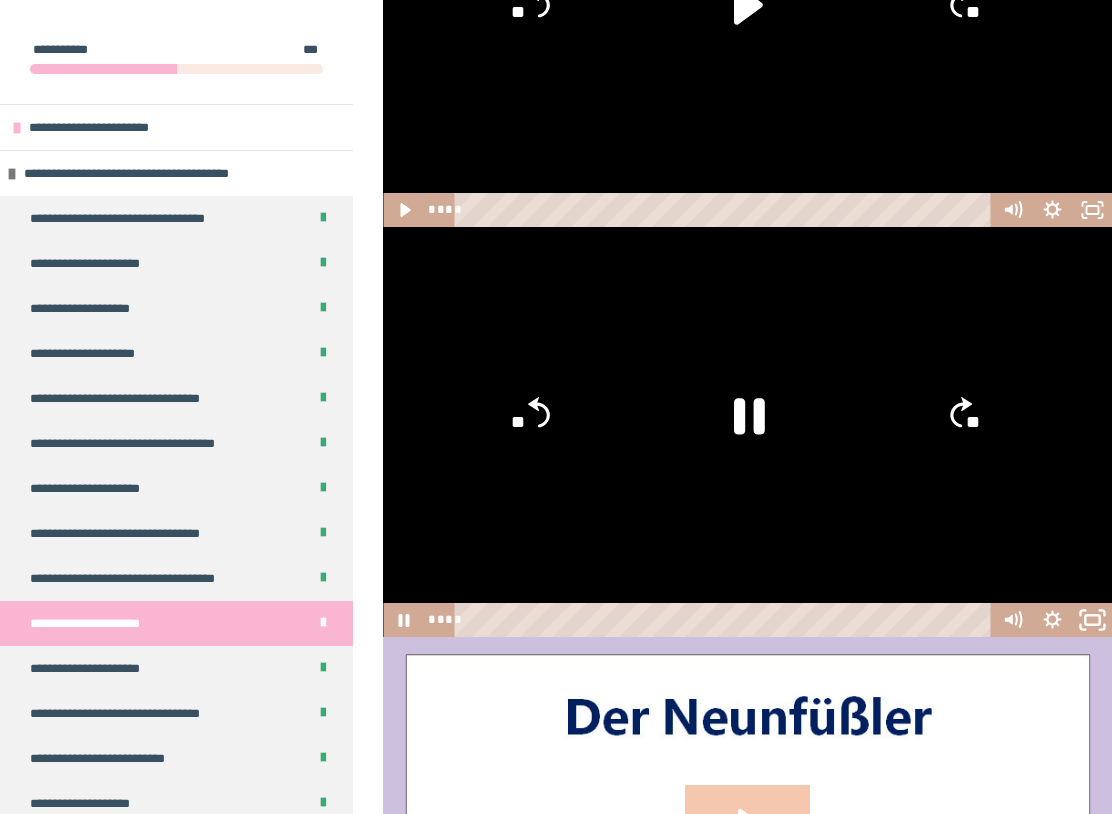 click 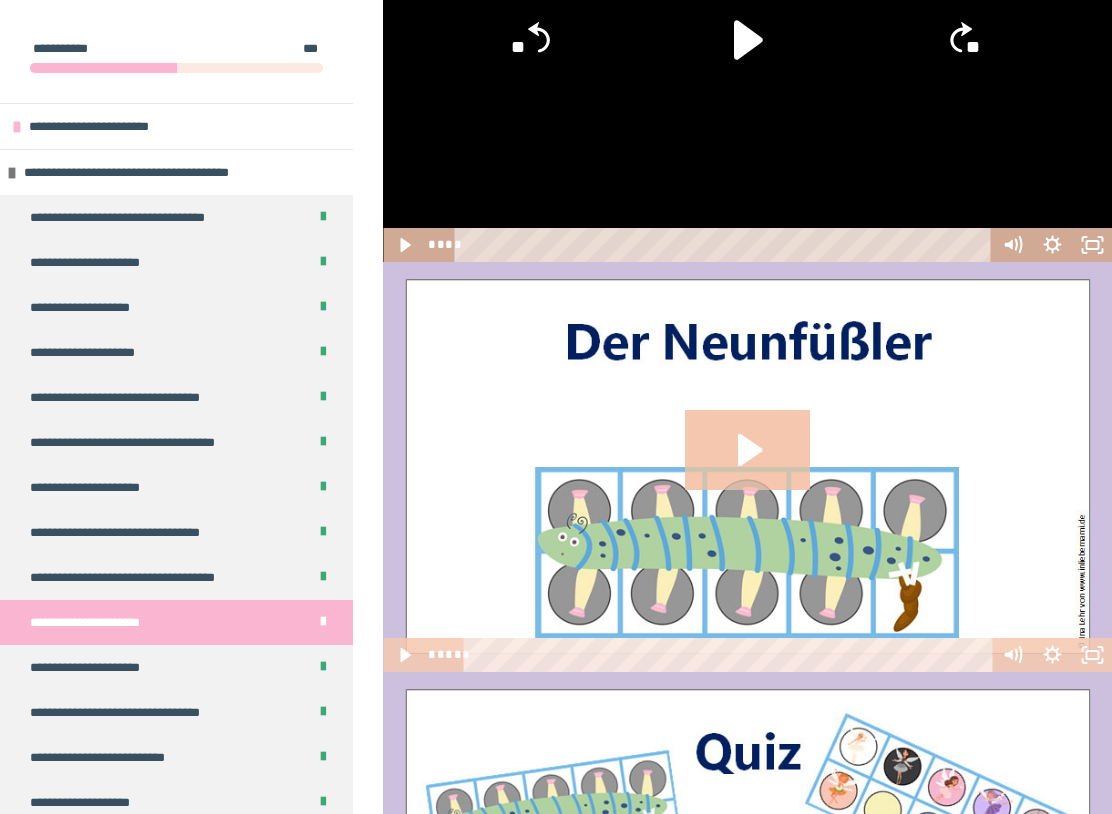 click 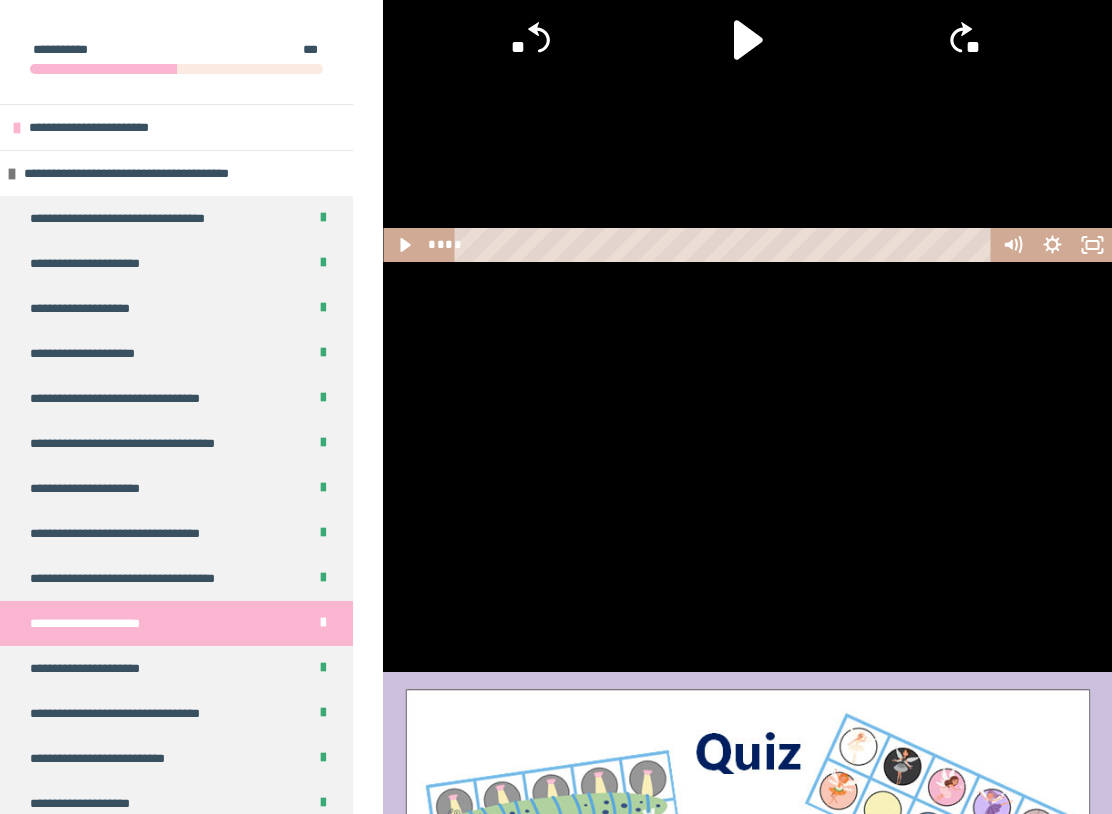 click at bounding box center [747, 467] 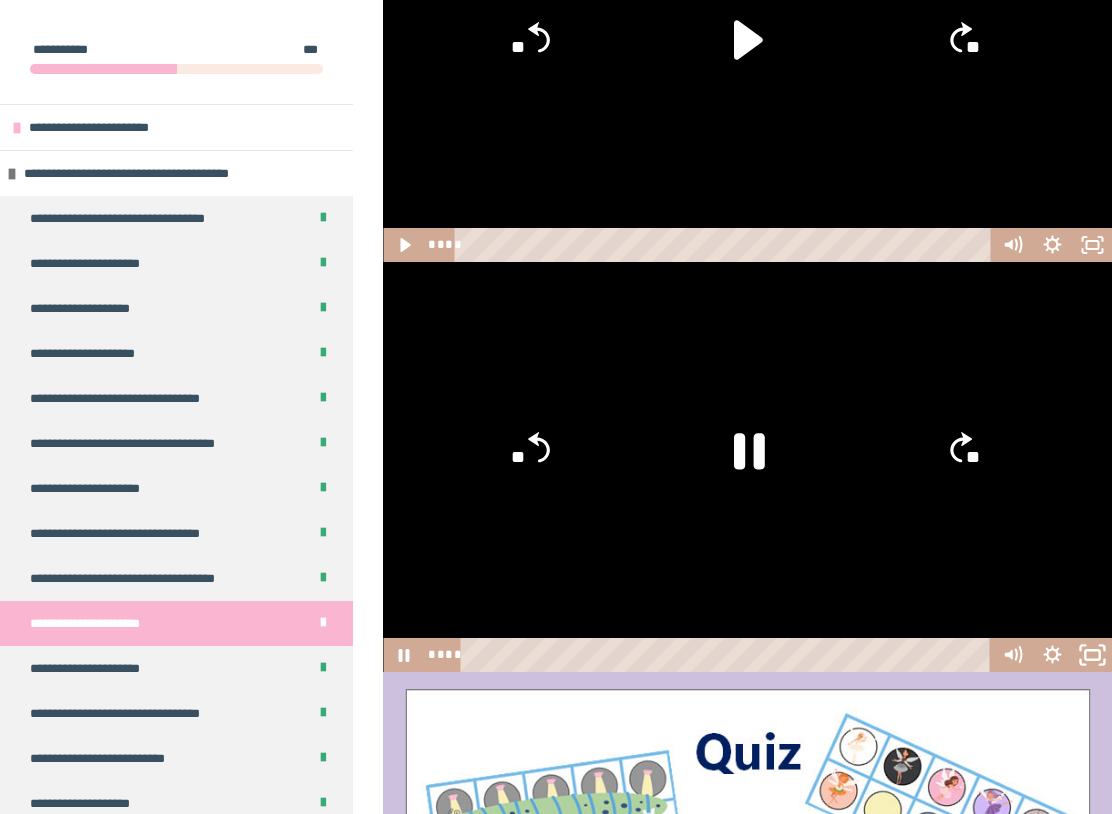 click 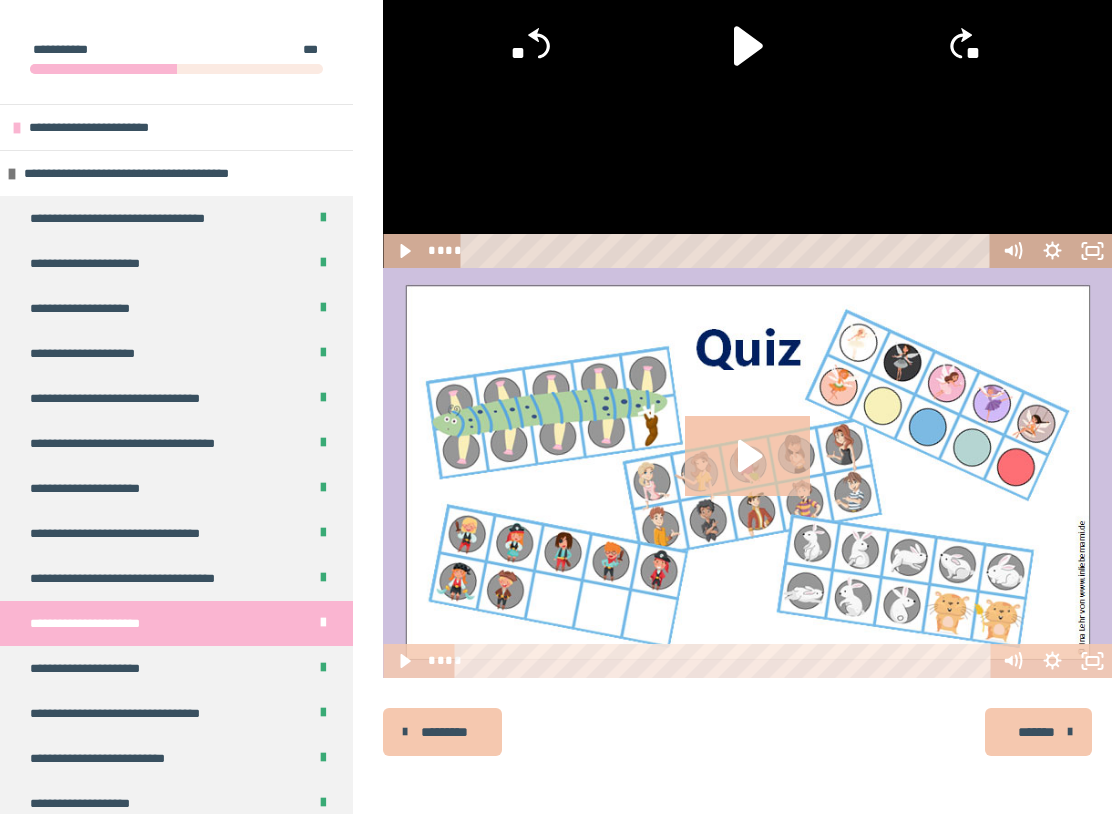 scroll, scrollTop: 2272, scrollLeft: 0, axis: vertical 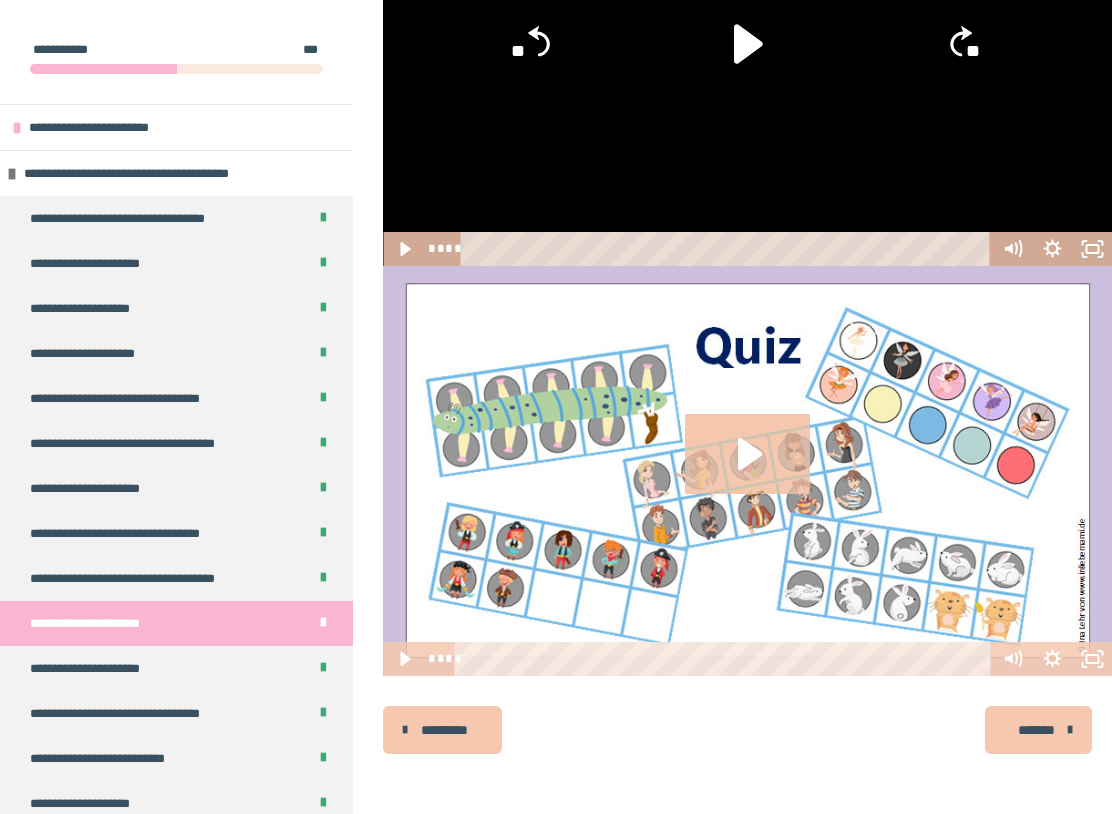 click 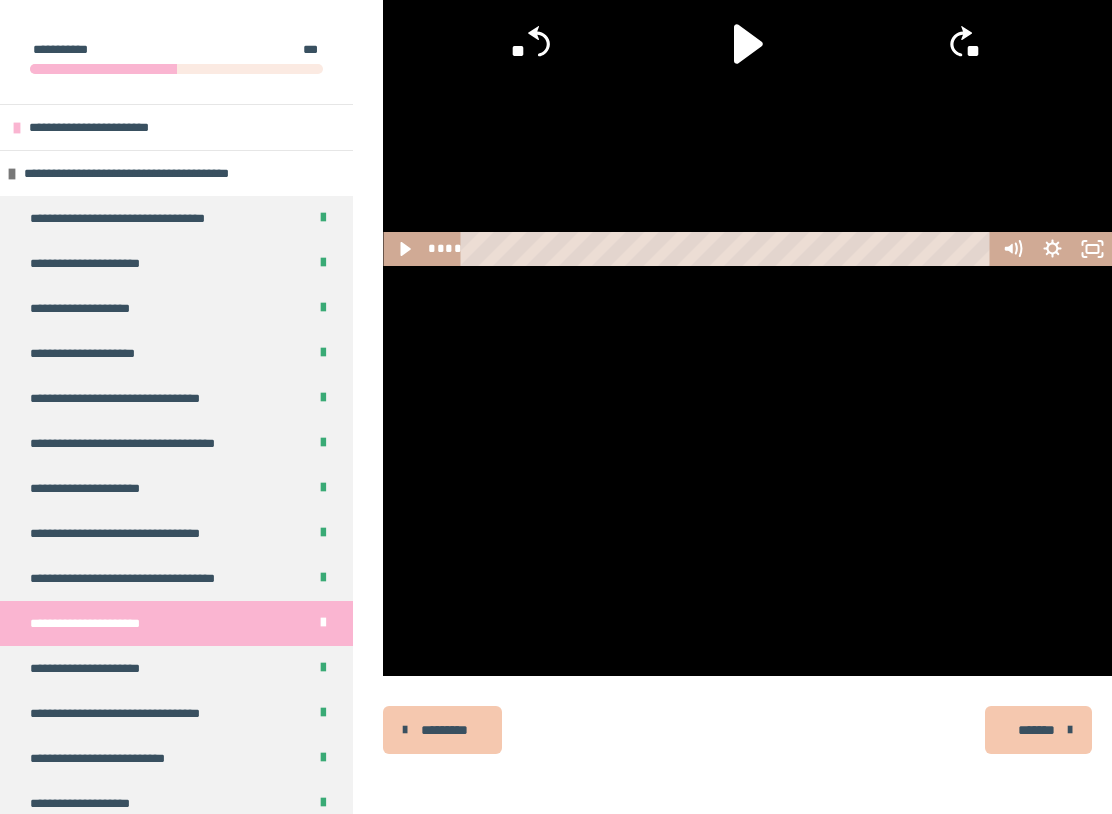 click at bounding box center [747, 471] 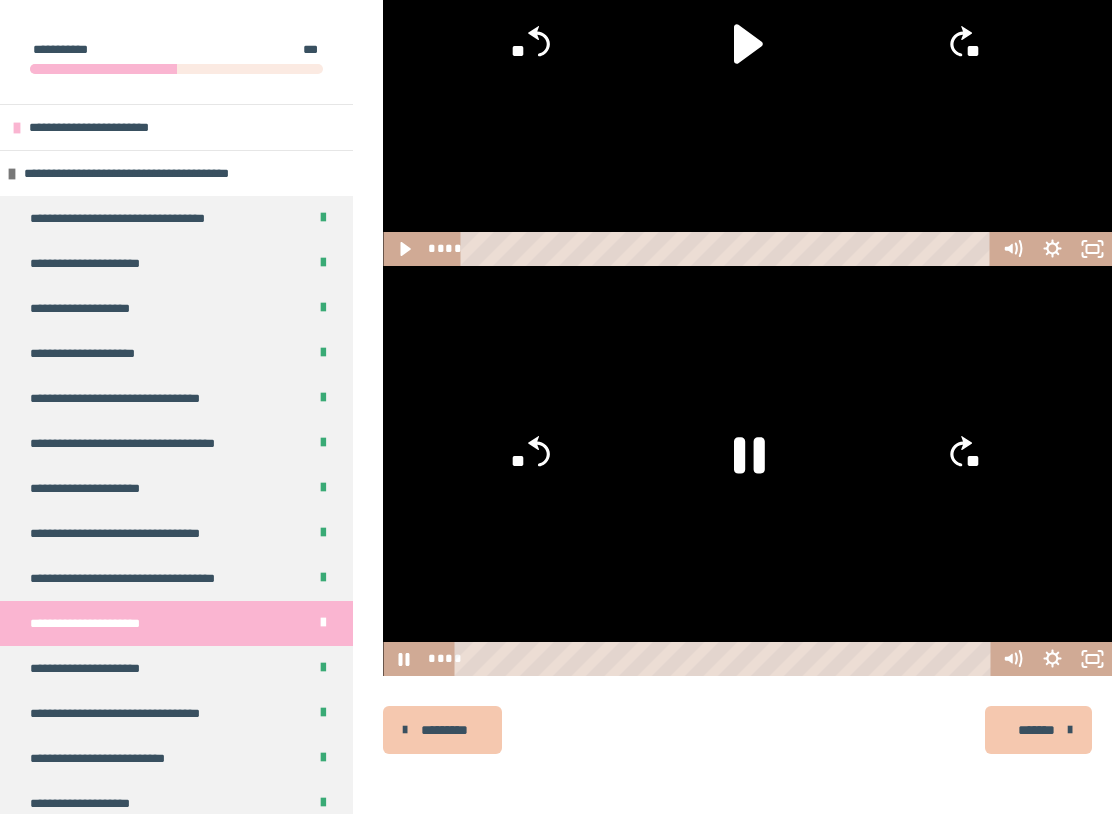 click 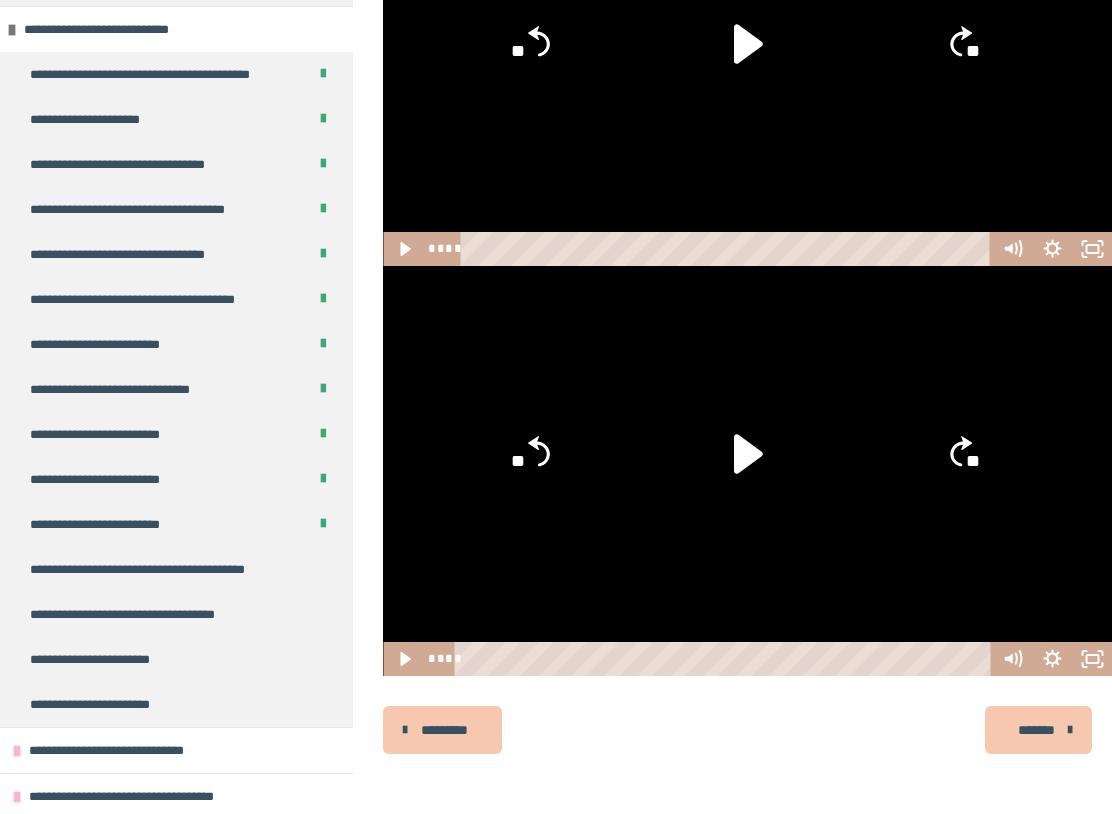 scroll, scrollTop: 865, scrollLeft: 0, axis: vertical 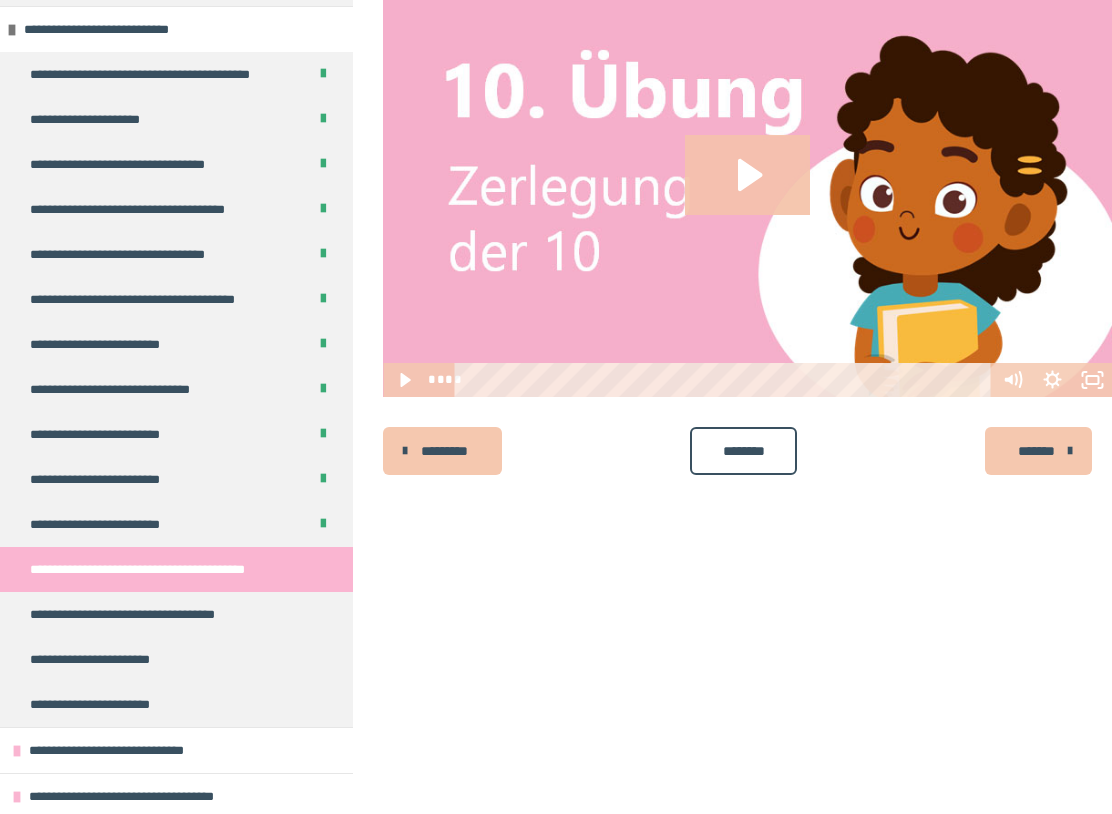click on "**********" at bounding box center (176, 704) 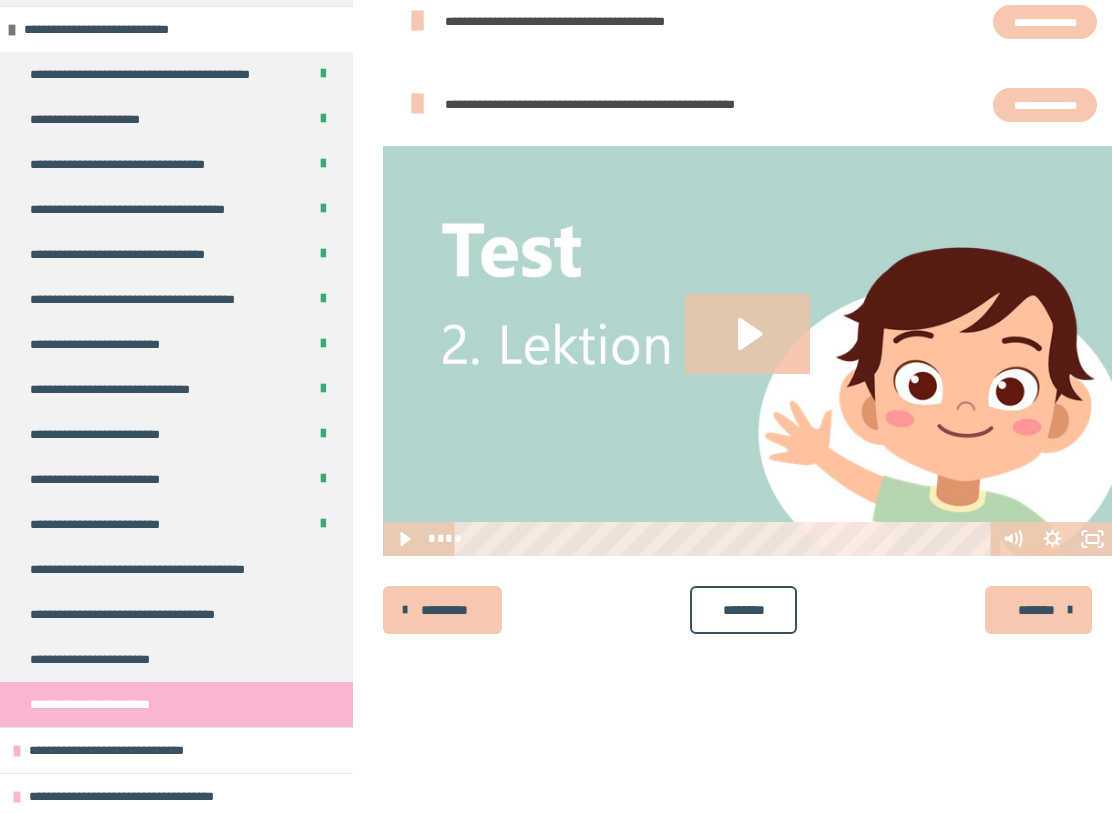 click on "**********" at bounding box center [176, 524] 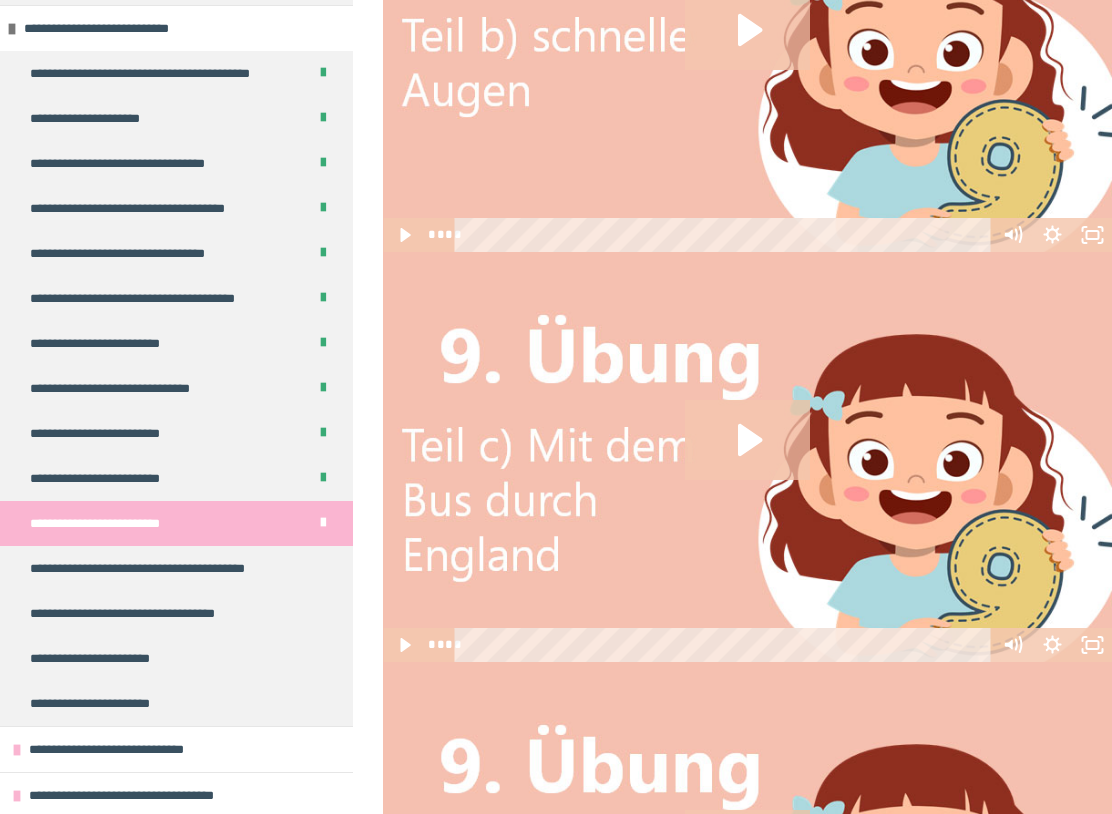 scroll, scrollTop: 890, scrollLeft: 0, axis: vertical 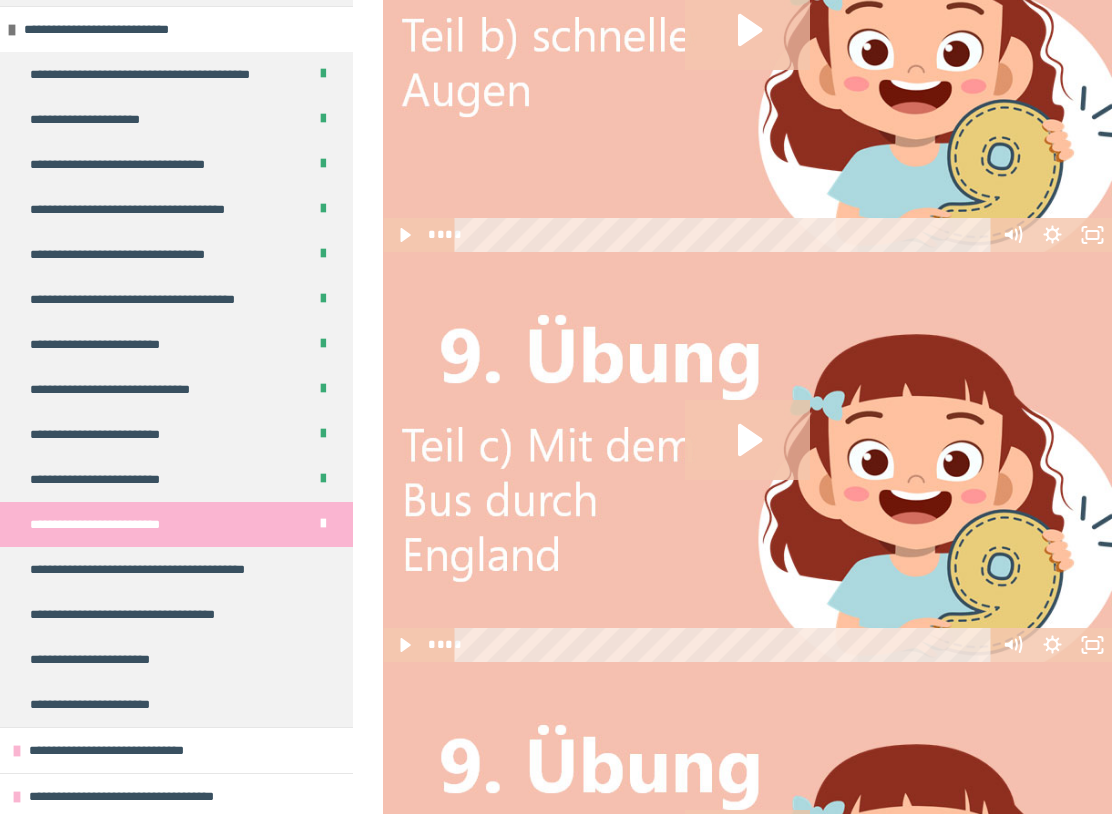 click on "**********" at bounding box center [176, 750] 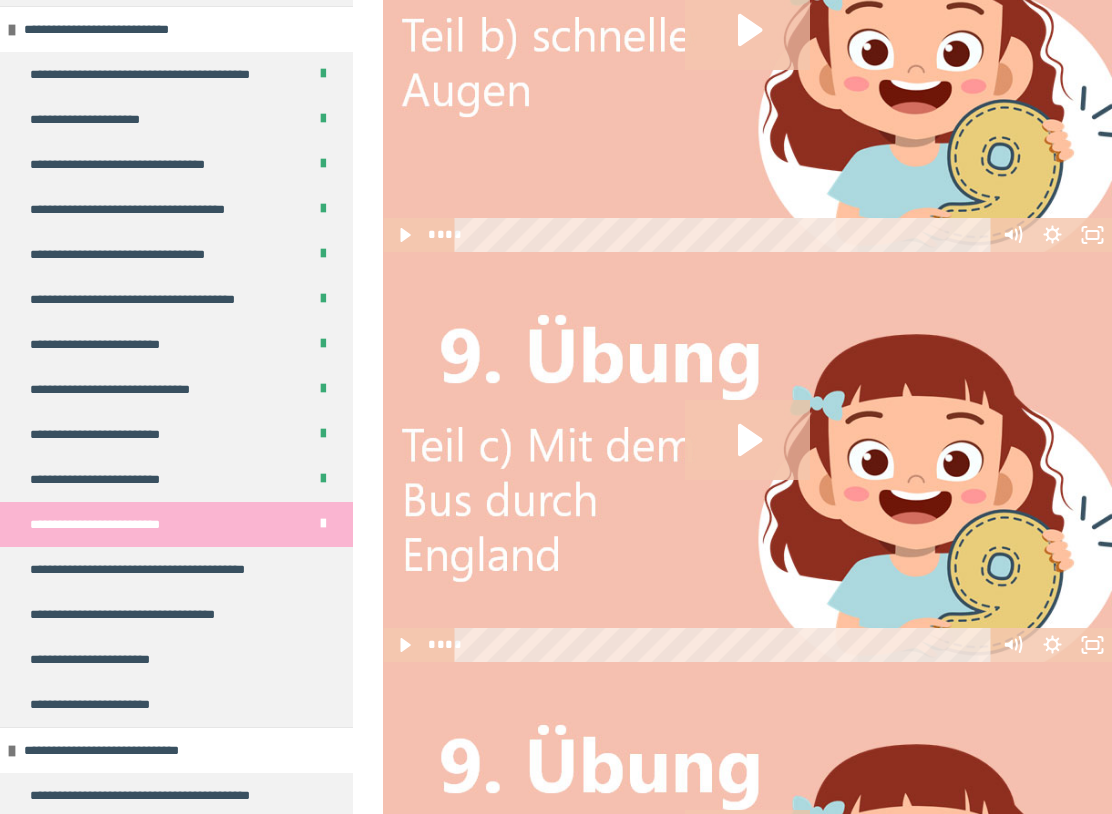 click on "**********" at bounding box center (106, 524) 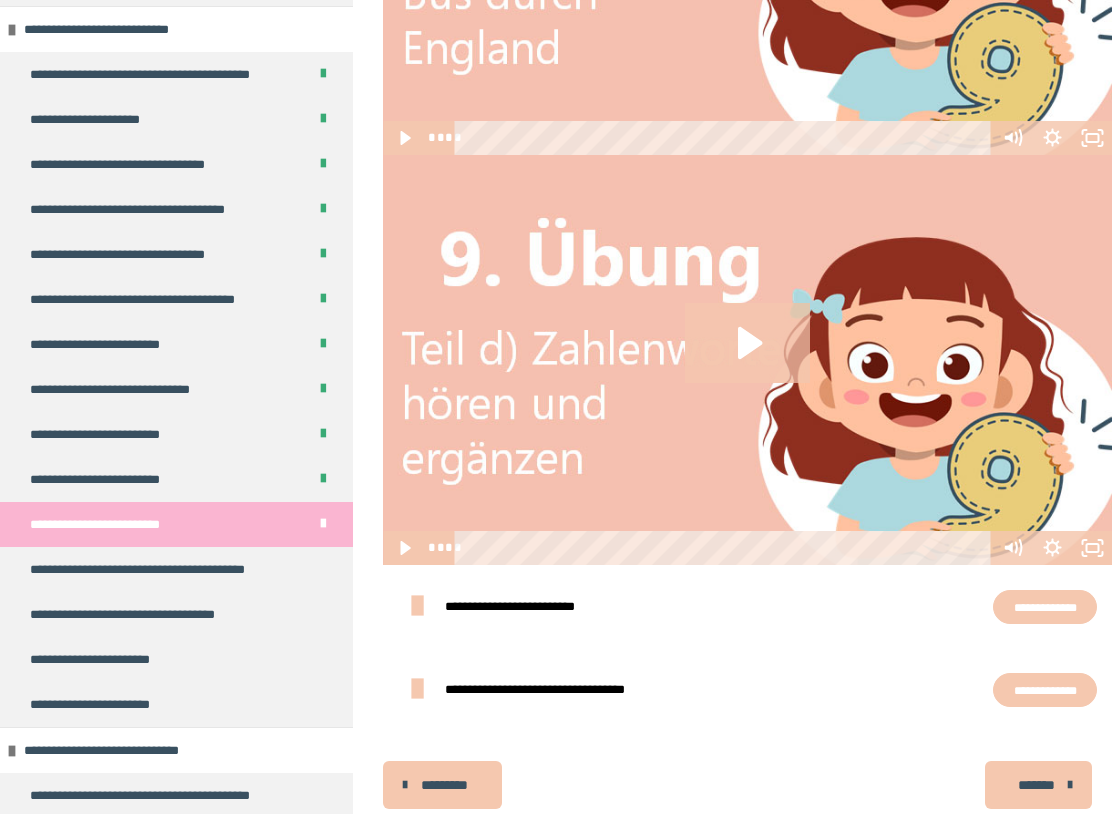 scroll, scrollTop: 1452, scrollLeft: 0, axis: vertical 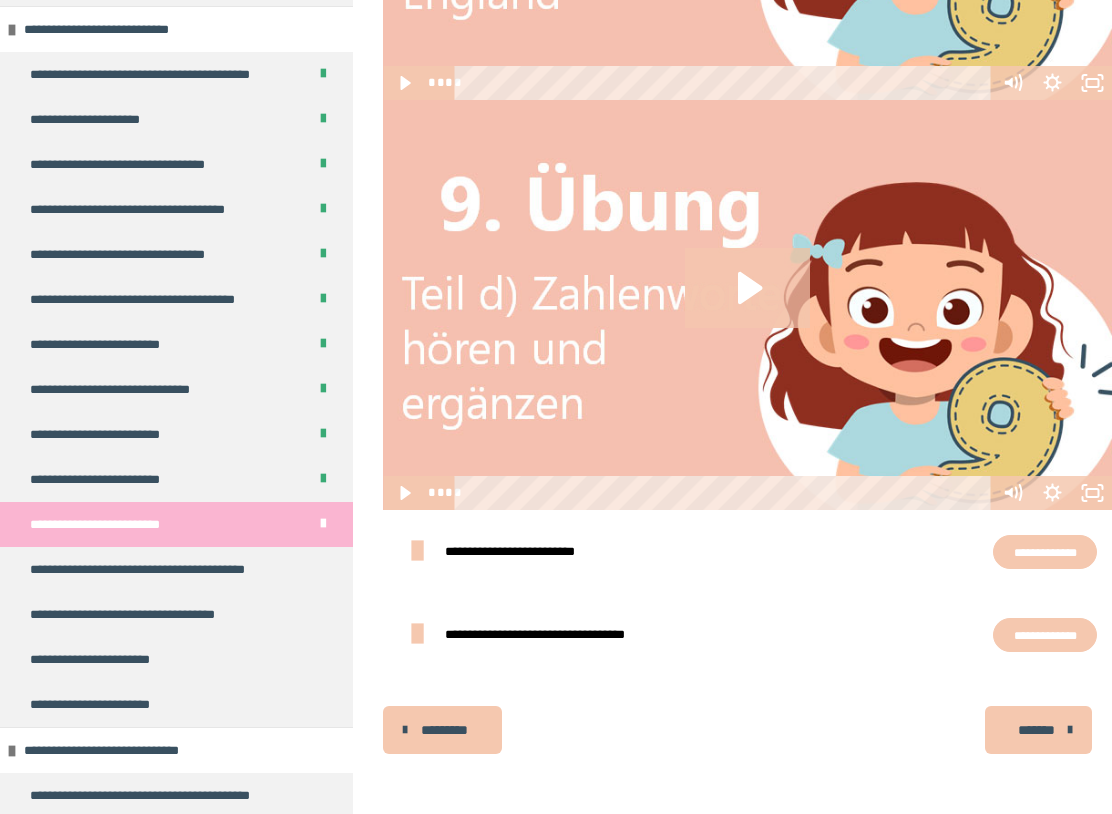 click on "**********" at bounding box center [159, 569] 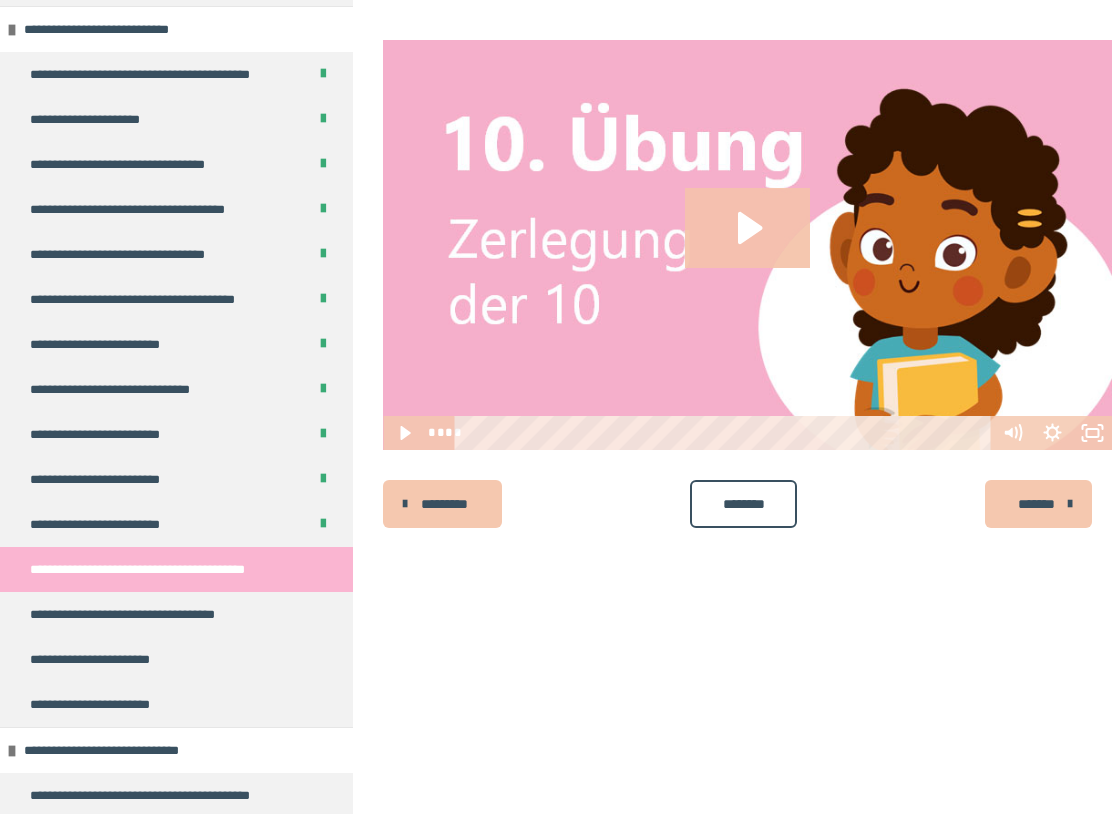 click on "********" at bounding box center [743, 504] 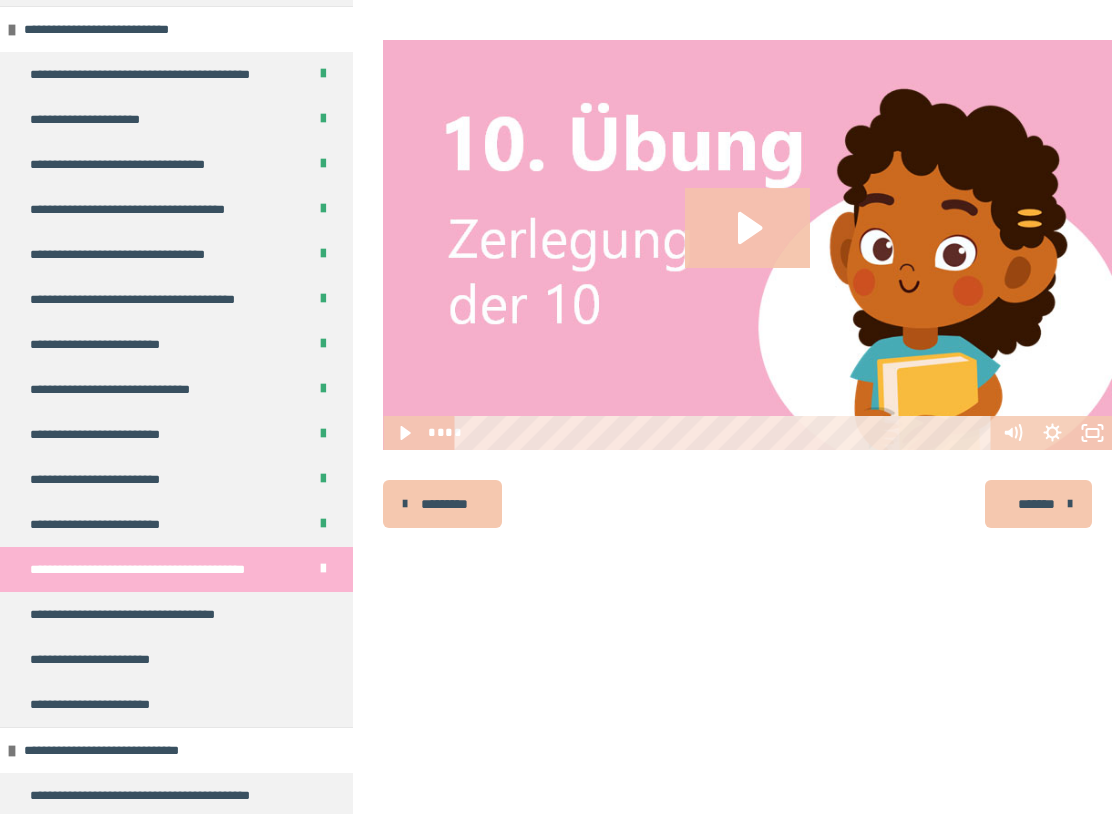 click on "**********" at bounding box center (139, 614) 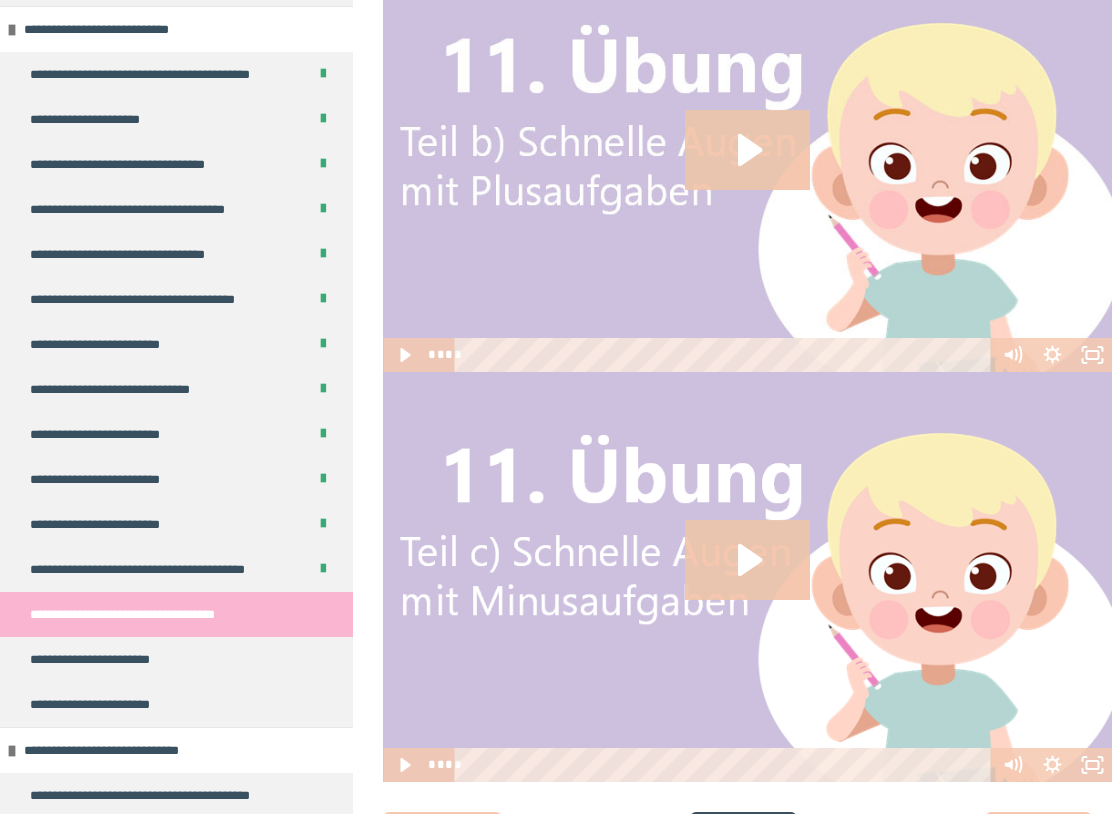 scroll, scrollTop: 876, scrollLeft: 0, axis: vertical 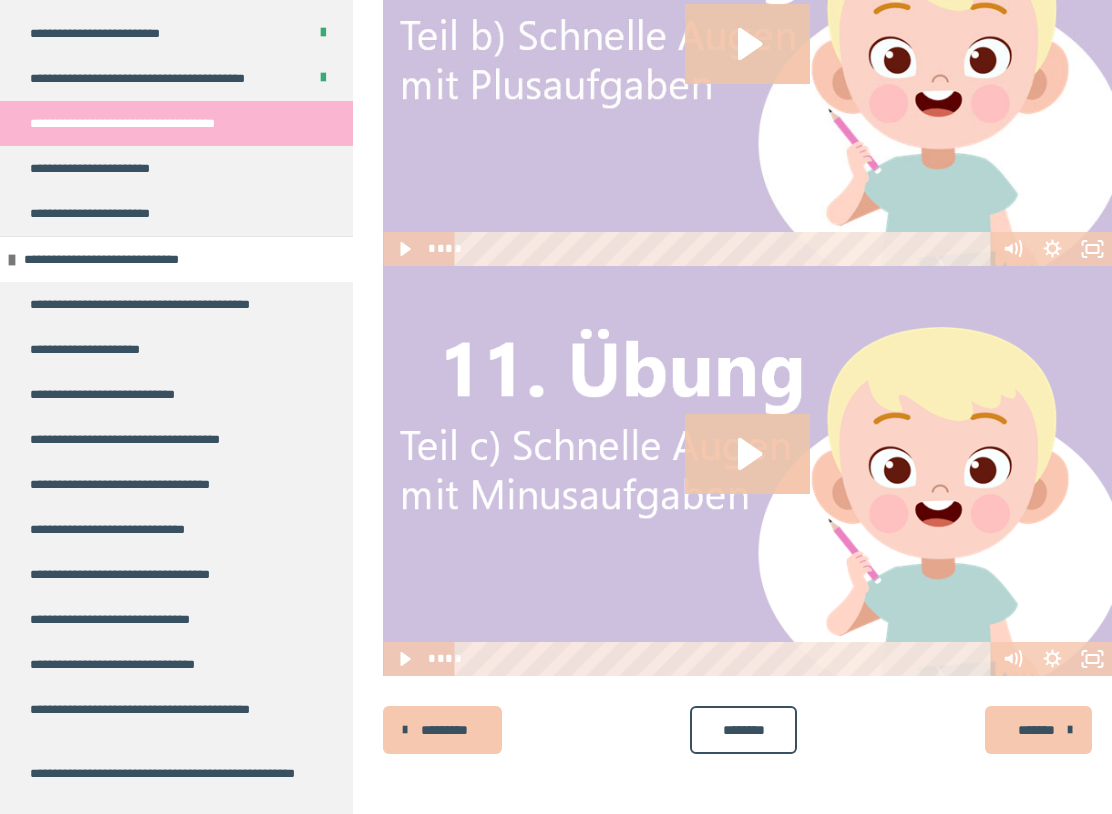 click on "**********" at bounding box center (113, 259) 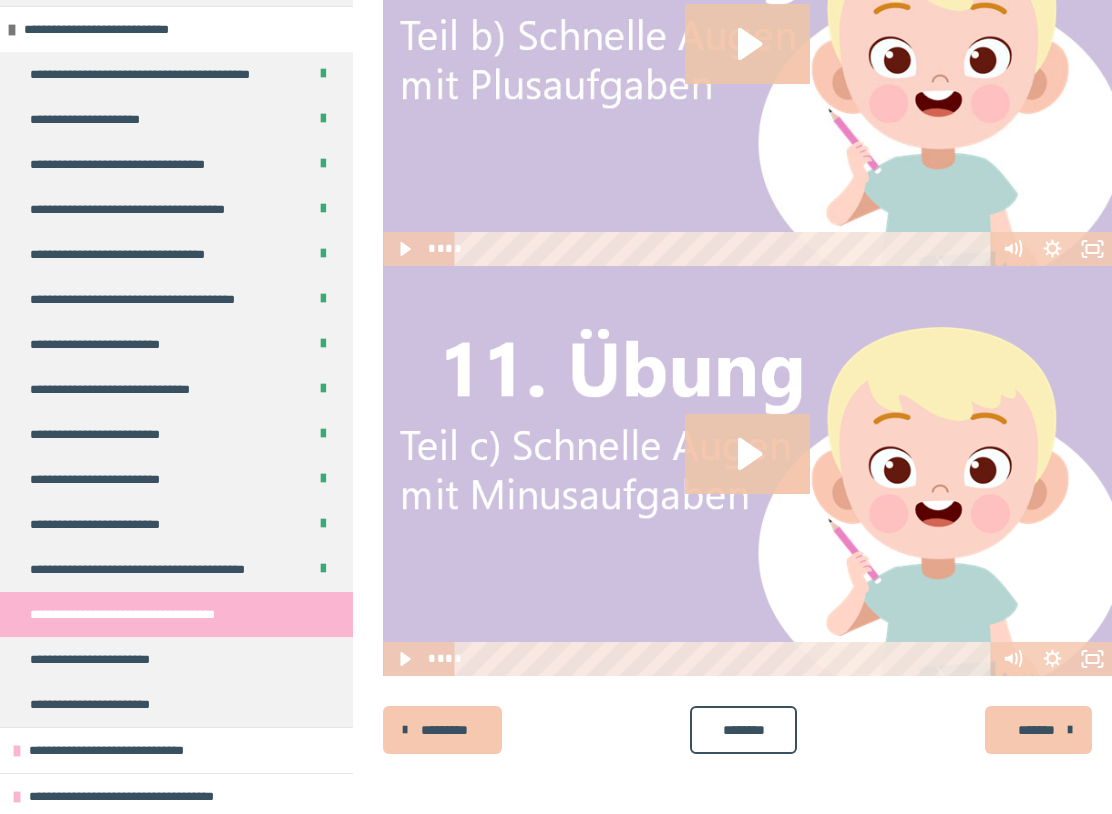 scroll, scrollTop: 865, scrollLeft: 0, axis: vertical 